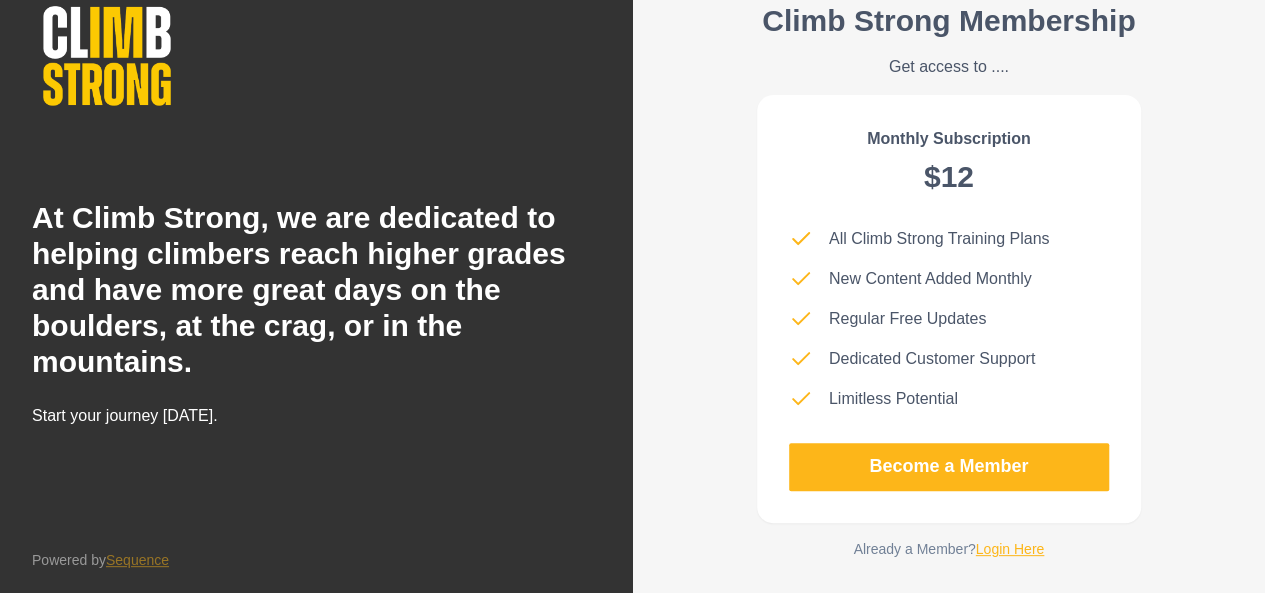 scroll, scrollTop: 52, scrollLeft: 0, axis: vertical 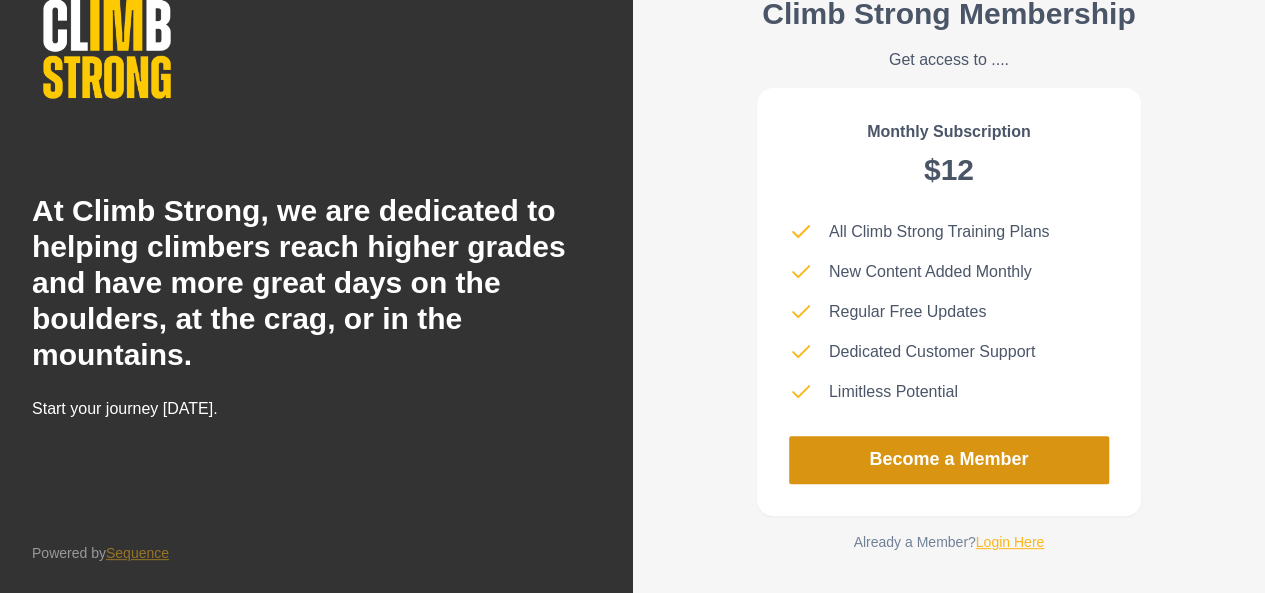 click on "Become a Member" at bounding box center (949, 460) 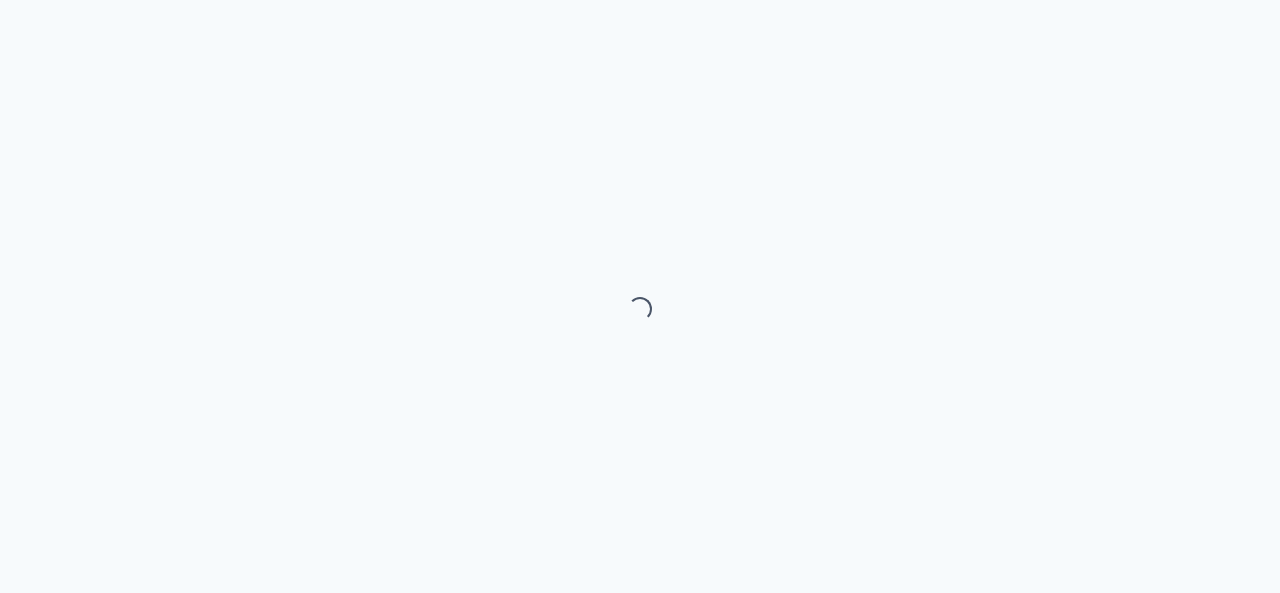 scroll, scrollTop: 0, scrollLeft: 0, axis: both 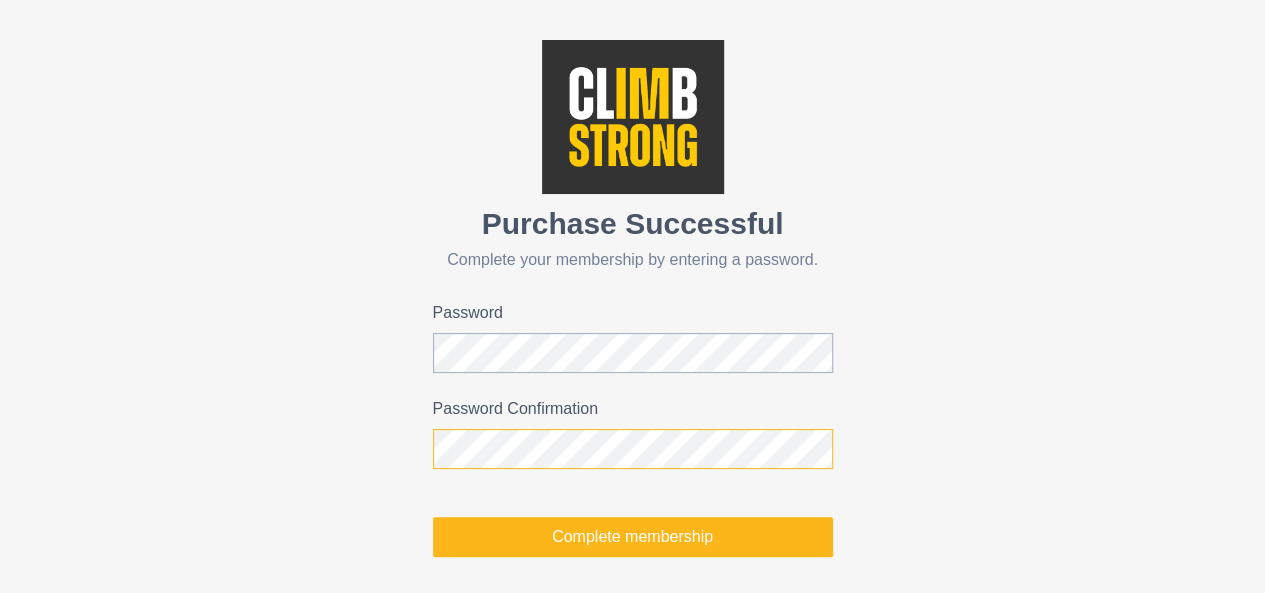 click on "Complete membership" at bounding box center [633, 537] 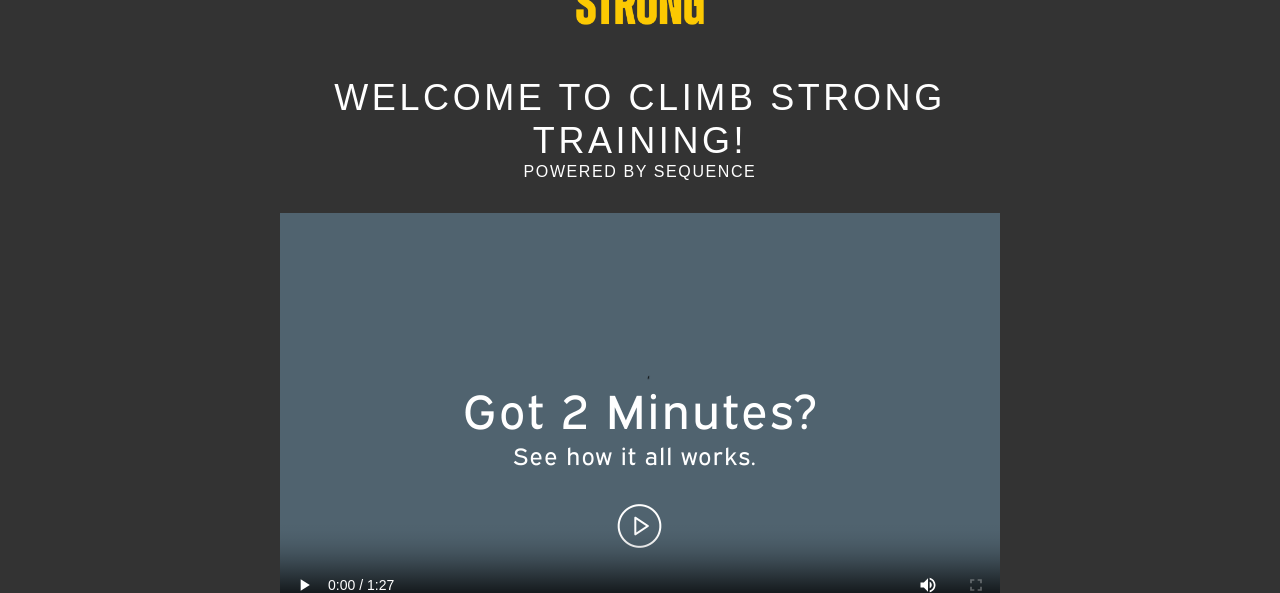 scroll, scrollTop: 136, scrollLeft: 0, axis: vertical 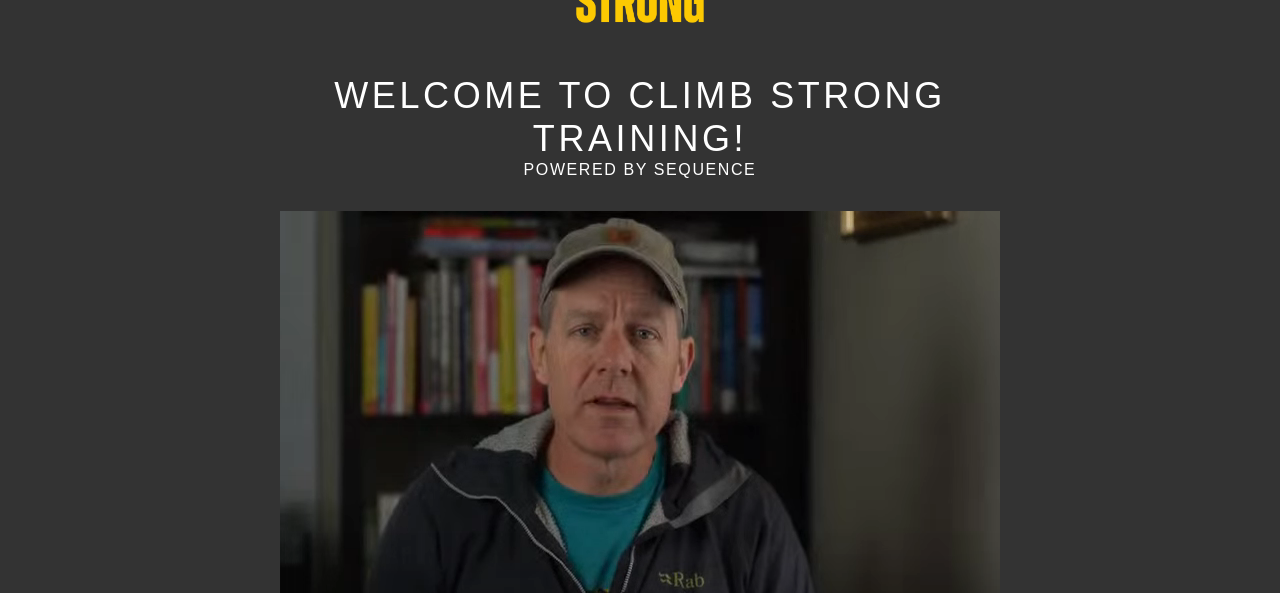 click on "Welcome to Climb Strong Training! powered by Sequence Let's get started" at bounding box center [640, 296] 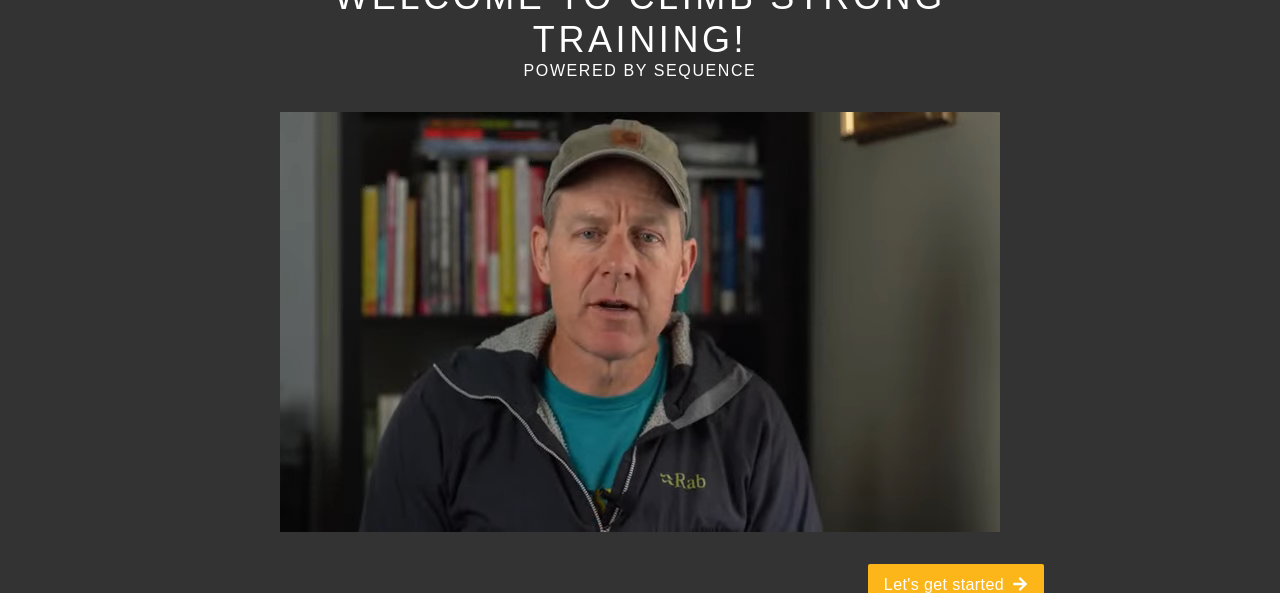 scroll, scrollTop: 250, scrollLeft: 0, axis: vertical 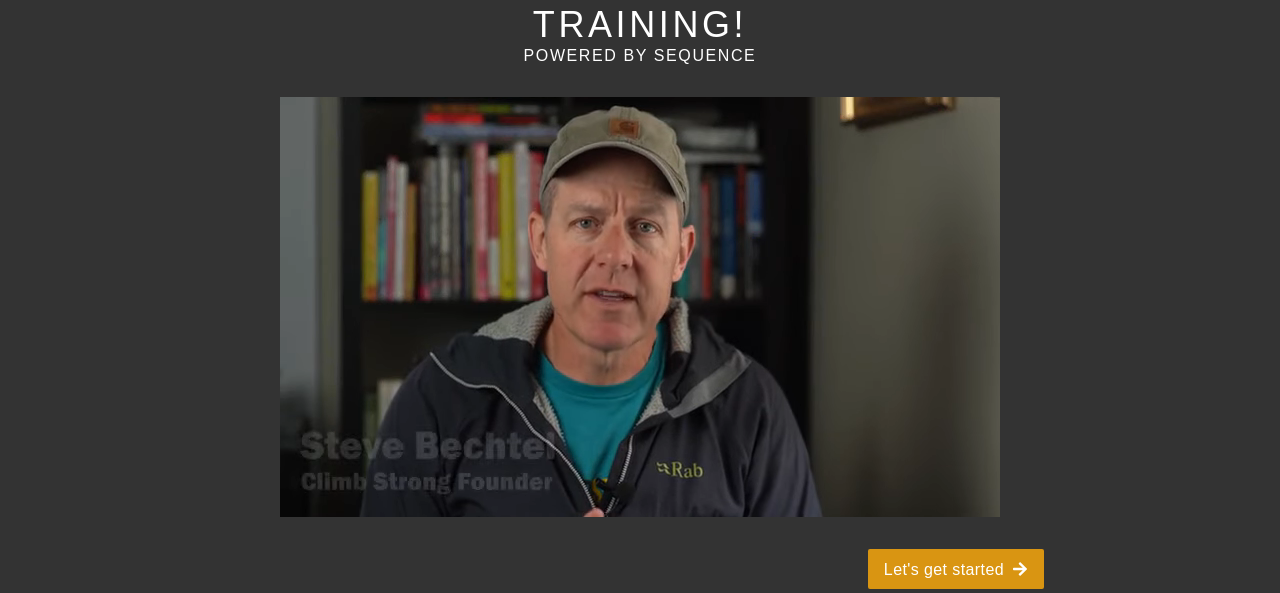 click on "Let's get started" at bounding box center (956, 569) 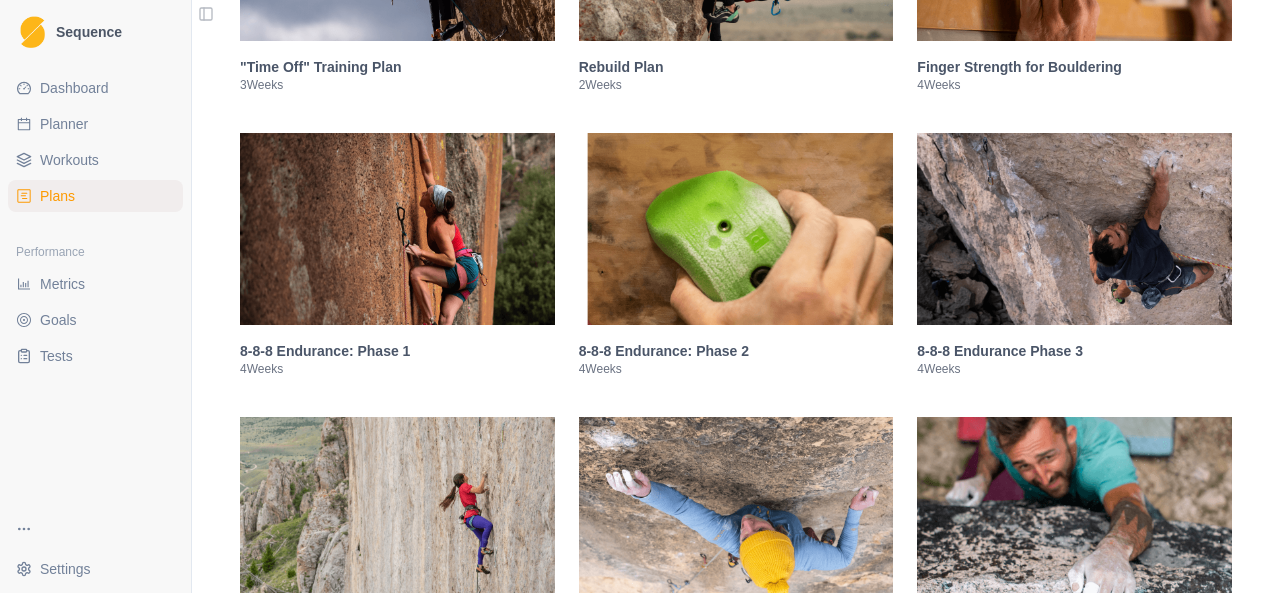 scroll, scrollTop: 1148, scrollLeft: 0, axis: vertical 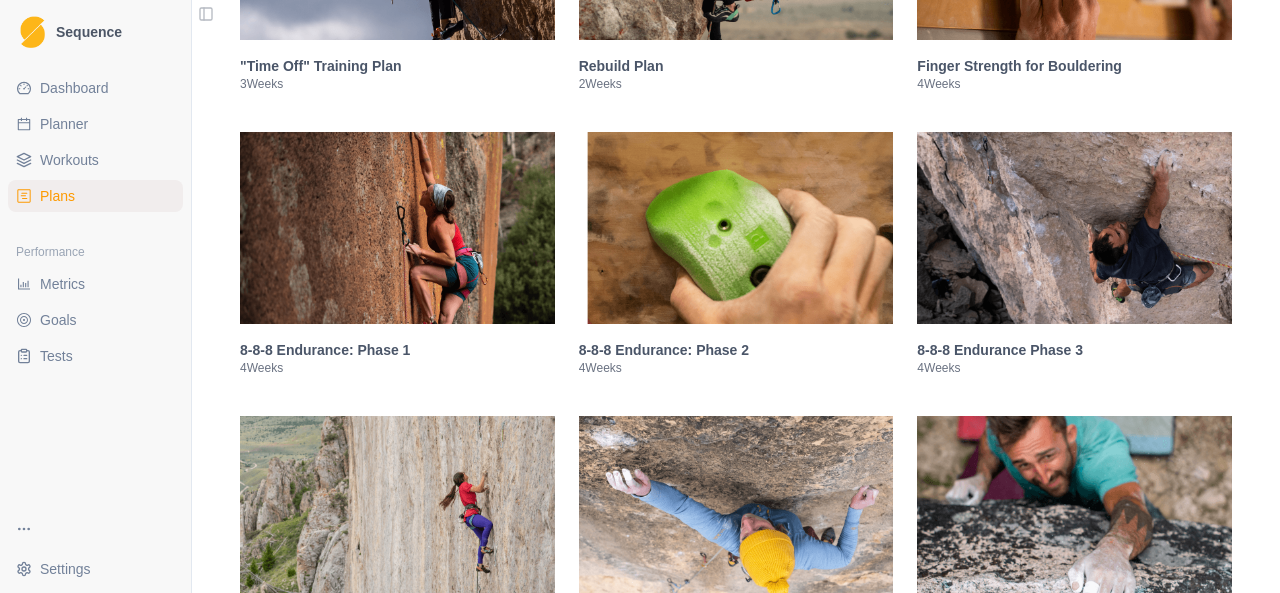 click on "Bouldering Plan 4  Weeks Sport Climbing Plan 4  Weeks Base Strength 1 4  Weeks Base Strength II 4  Weeks Boulder Performance: Phase 1 Strength 4  Weeks Boulder Performance: Phase 2 Power 4  Weeks "Time Off" Training Plan 3  Weeks Rebuild Plan 2  Weeks Finger Strength for Bouldering 4  Weeks 8-8-8 Endurance: Phase 1 4  Weeks 8-8-8 Endurance: Phase 2 4  Weeks 8-8-8 Endurance Phase 3 4  Weeks Alpine Base Fitness 1: Base Phase 6  Weeks Alpine Base Fitness 2: Build Phase 6  Weeks Full Tilt Bouldering 1: Base Phase 4  Weeks Full Tilt Bouldering 2: Build Phase 4  Weeks Full Tilt Bouldering 3: Performance Phase 4  Weeks Full Tilt Route Climbing 1: Base Phase 4  Weeks Full Tilt Route Climbing 2: Build Phase 4  Weeks Full Tilt Route Climbing 3: Performance Phase 4  Weeks Do Your First Pull-up: Phase 1 4  Weeks Do Your First Pull-up: Phase 2 4  Weeks Home Wall Plan Level 1 4  Weeks Home Wall Plan Level 2: Strength/Power 4  Weeks In-Season Sport Performance: Full Time 4  Weeks In-Season Sport Performance: Limited Time 4" at bounding box center (736, 830) 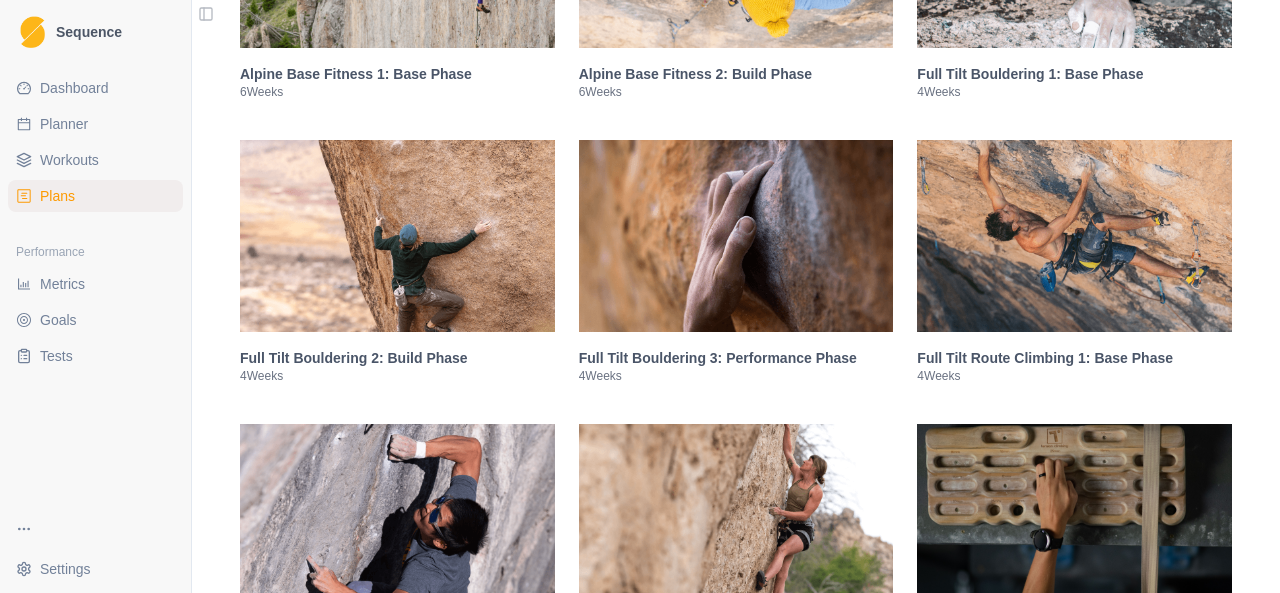 scroll, scrollTop: 1707, scrollLeft: 0, axis: vertical 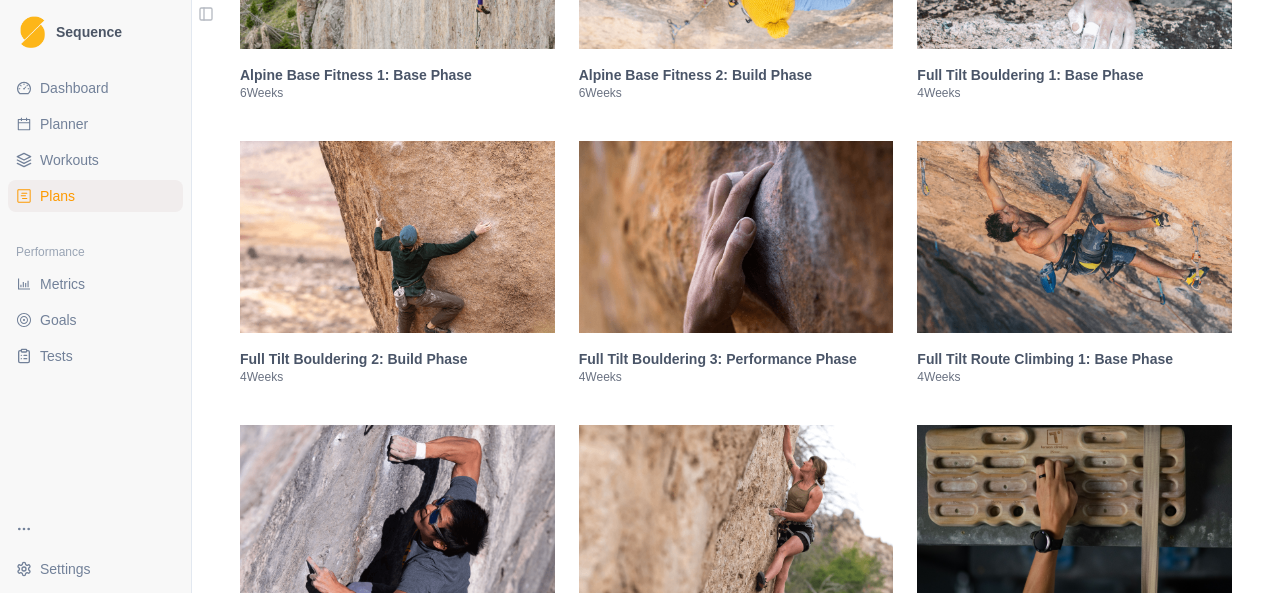 click on "Workouts" at bounding box center (69, 160) 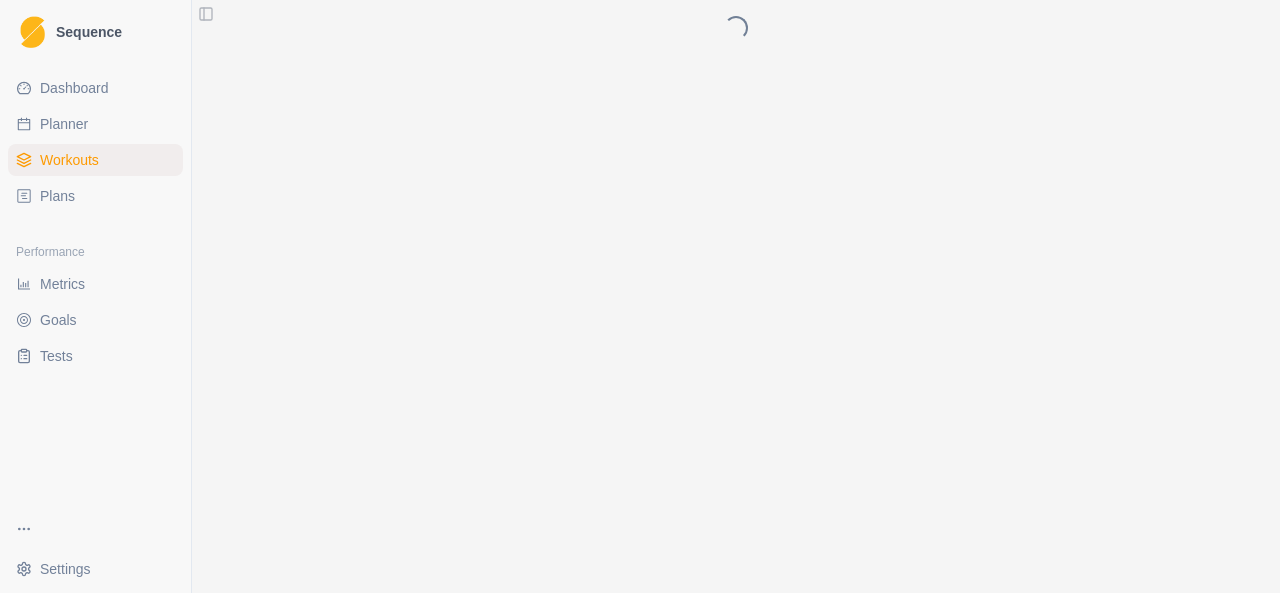 scroll, scrollTop: 0, scrollLeft: 0, axis: both 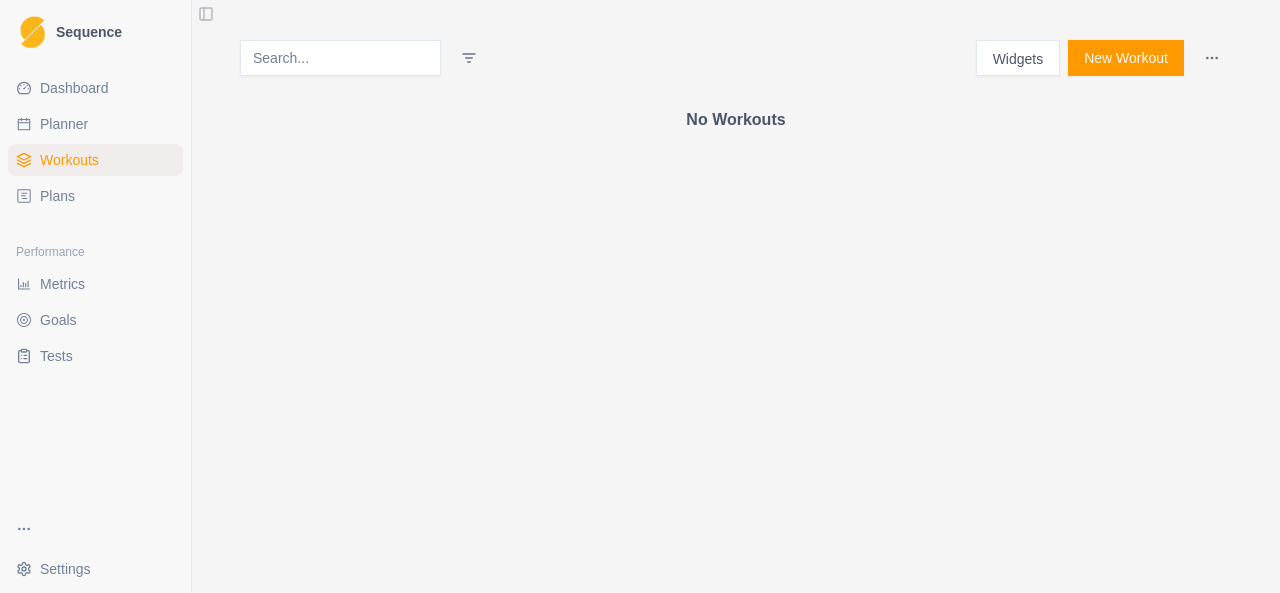 click on "Performance" at bounding box center [95, 252] 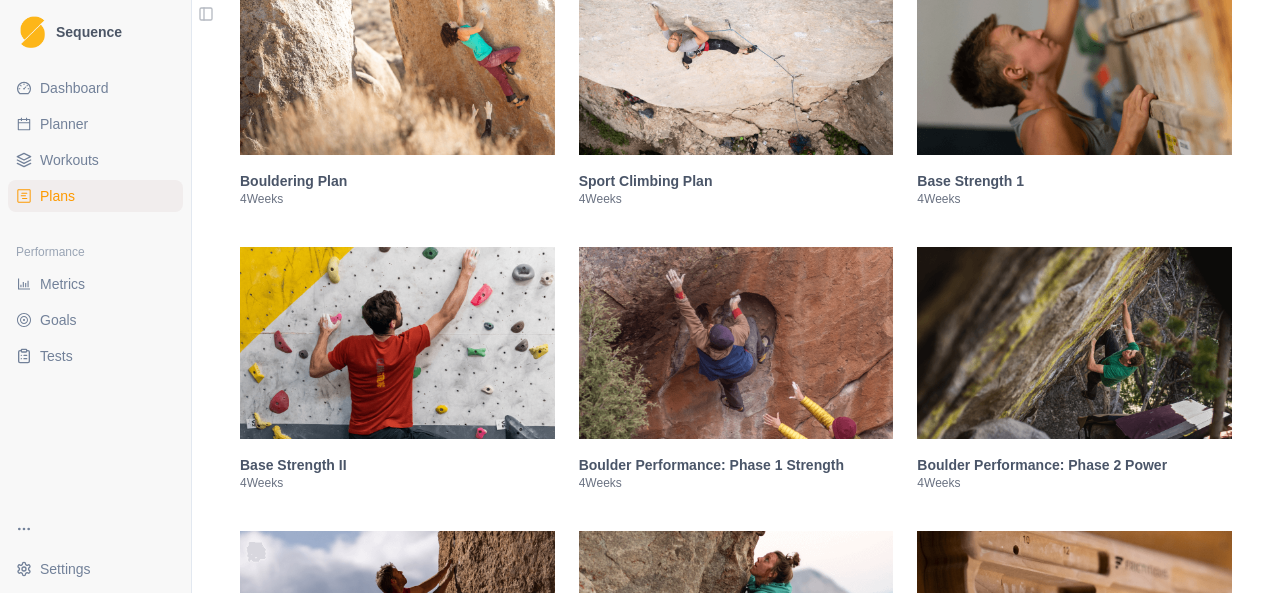 scroll, scrollTop: 464, scrollLeft: 0, axis: vertical 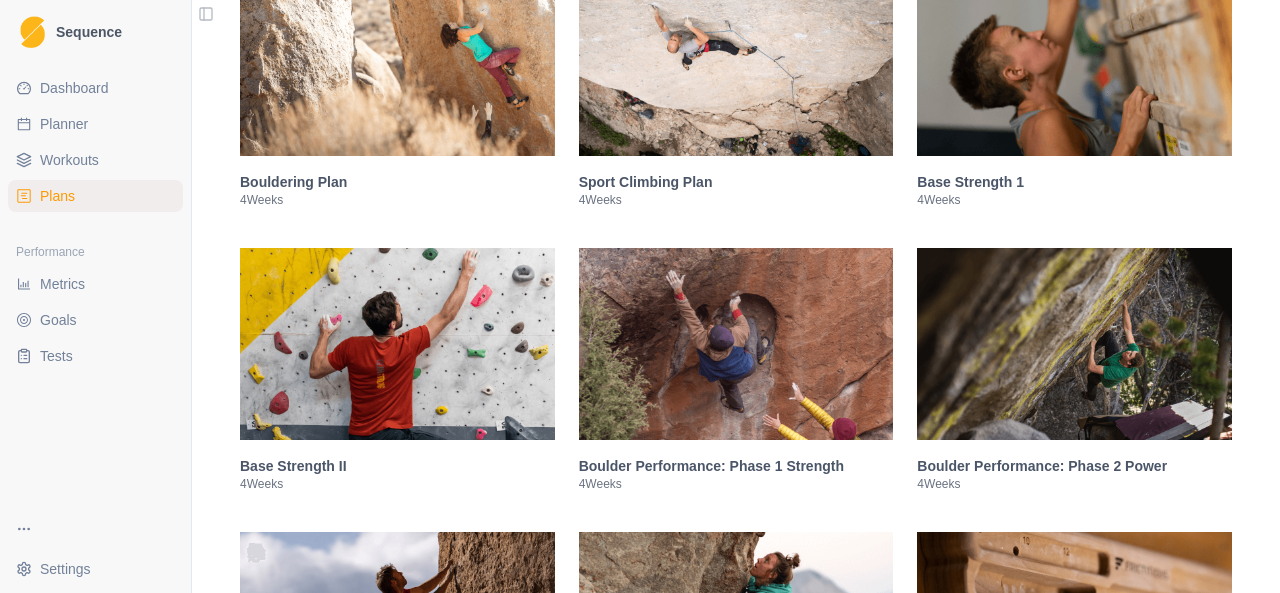 click at bounding box center (397, 60) 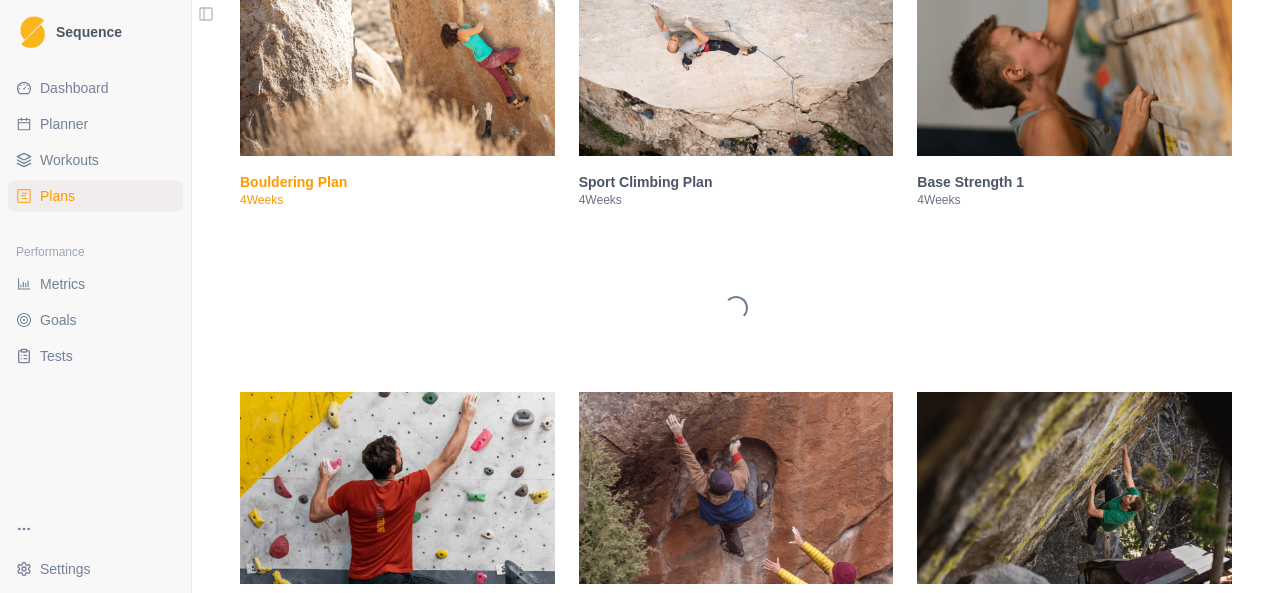 click at bounding box center [397, 60] 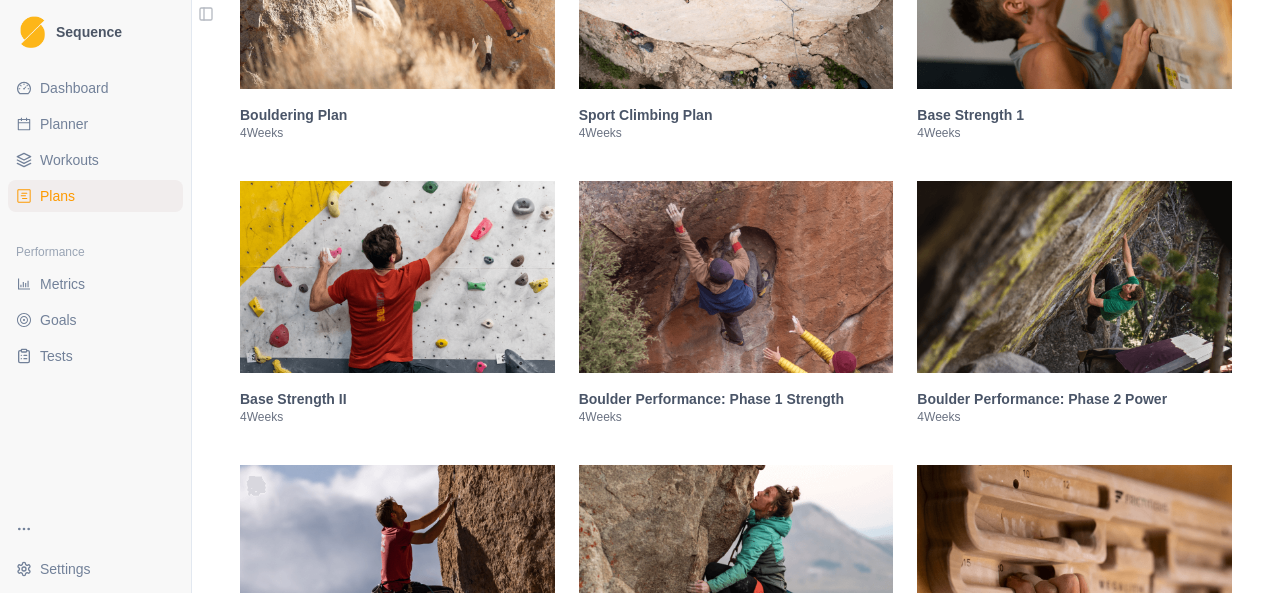 scroll, scrollTop: 532, scrollLeft: 0, axis: vertical 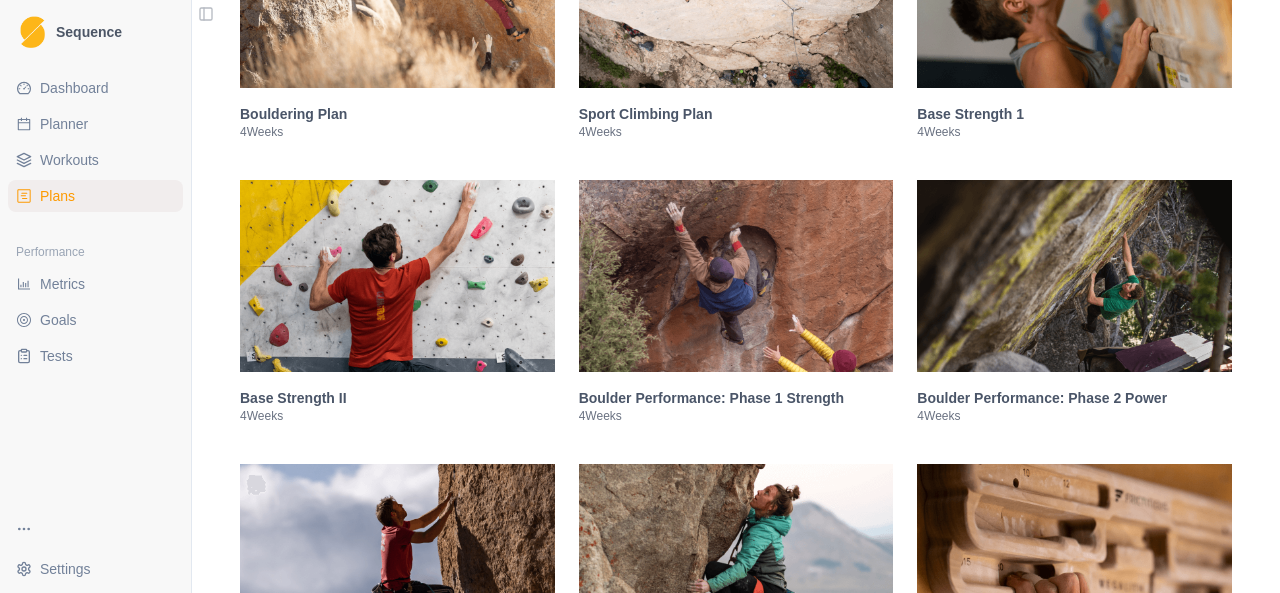 click at bounding box center [736, 276] 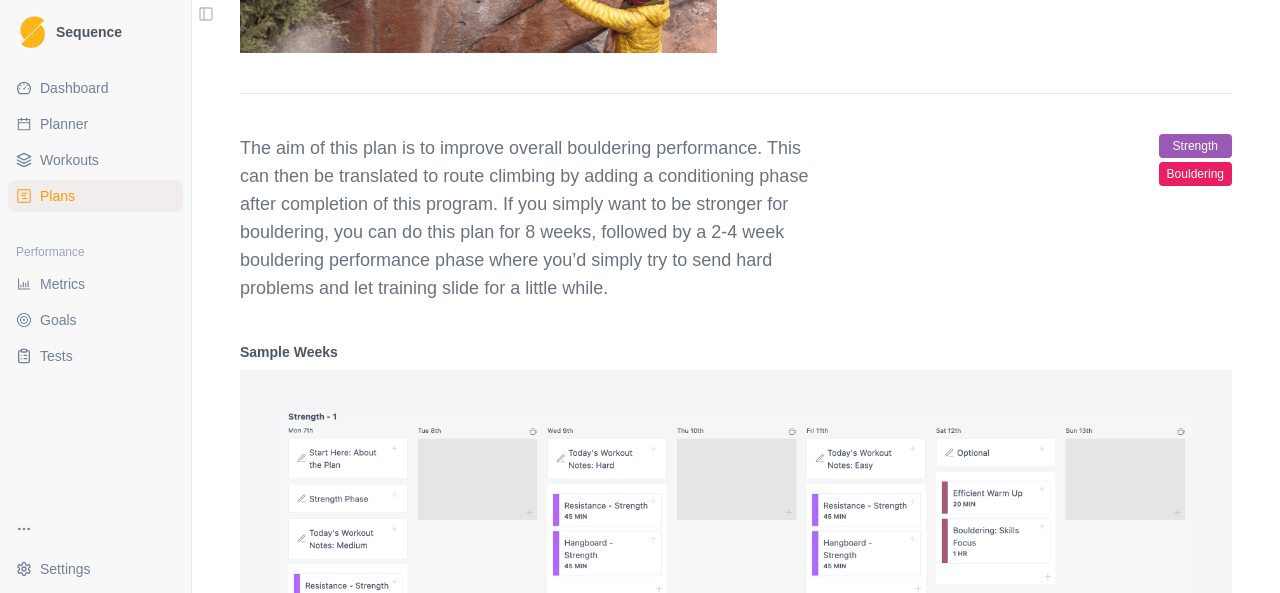 scroll, scrollTop: 1384, scrollLeft: 0, axis: vertical 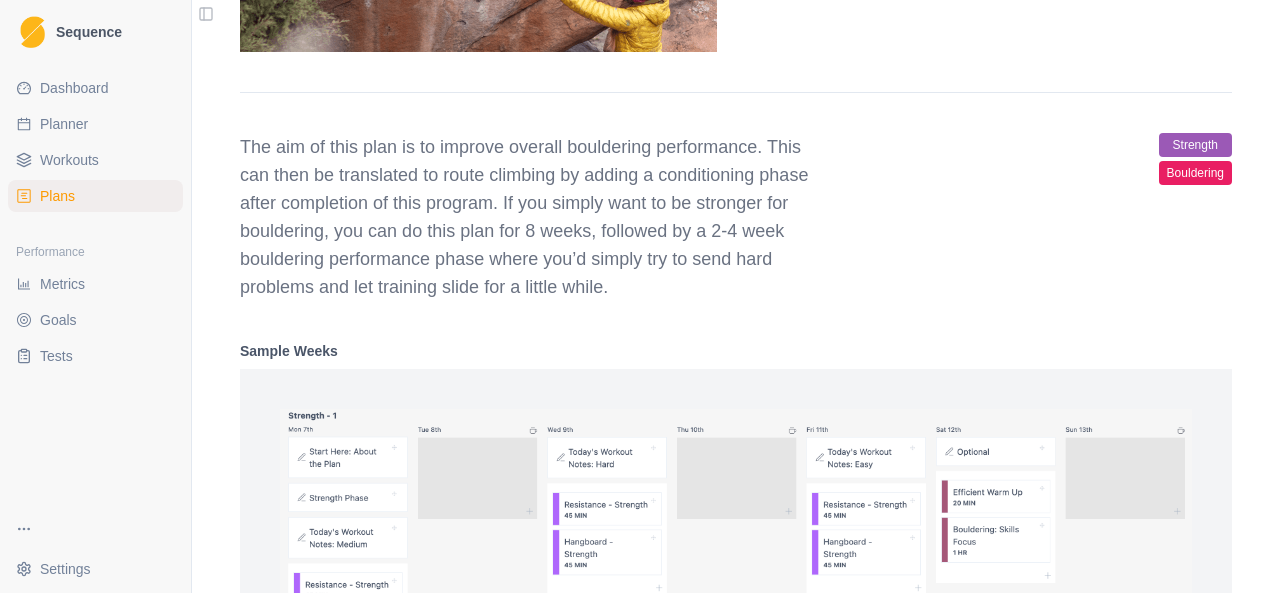 click at bounding box center [736, 643] 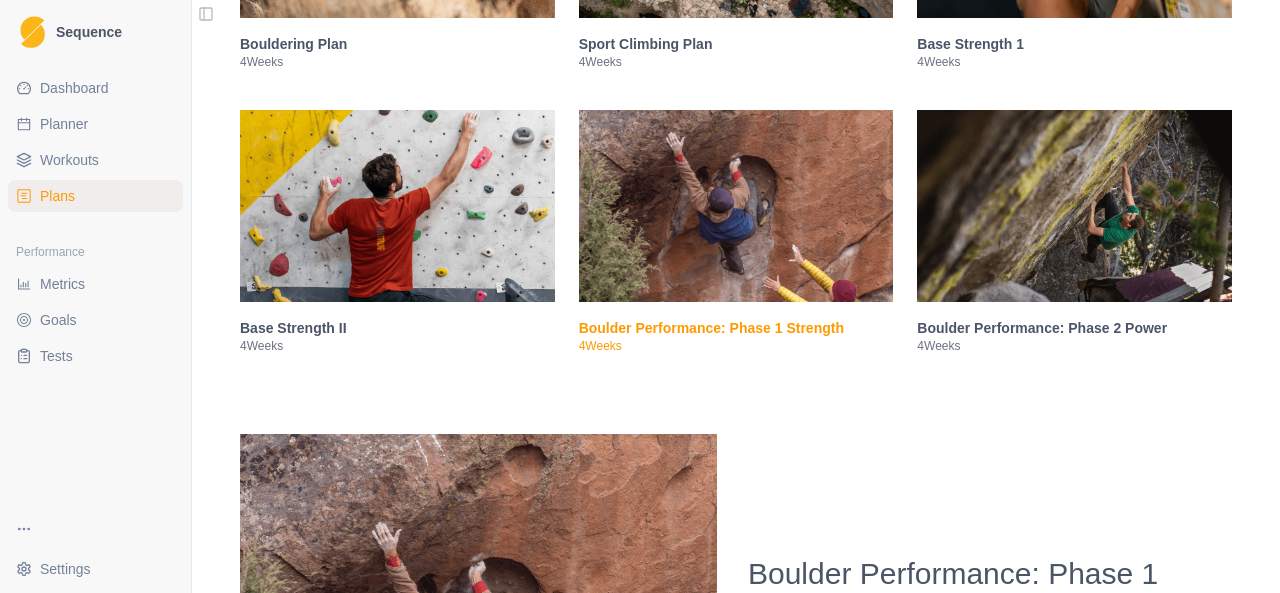 scroll, scrollTop: 600, scrollLeft: 0, axis: vertical 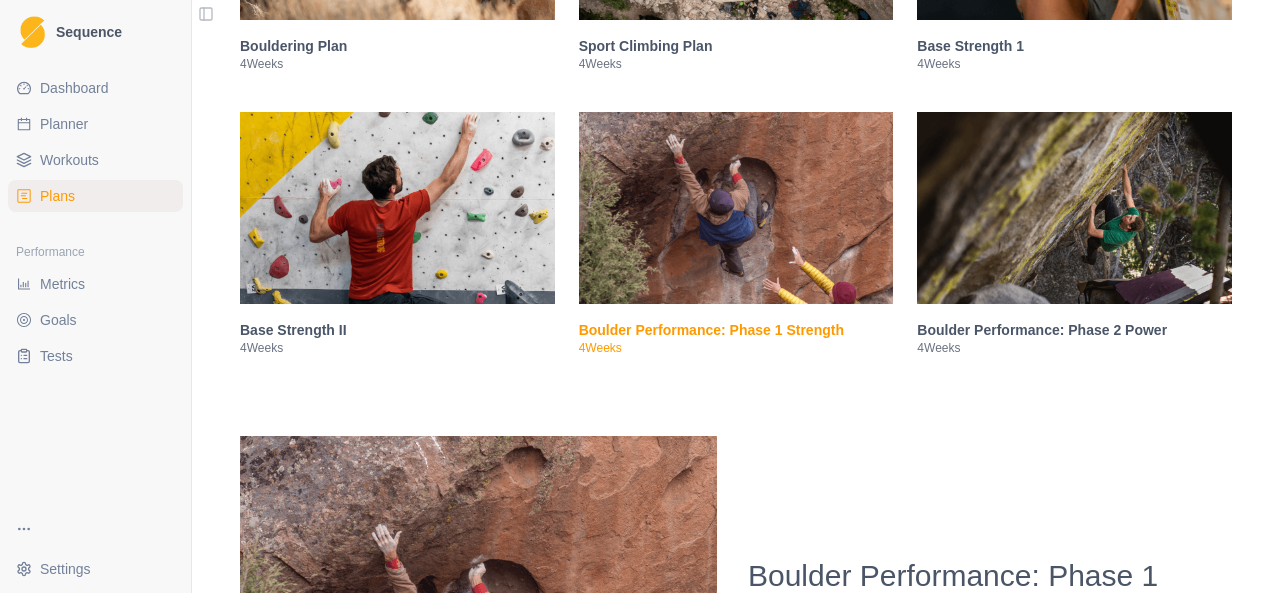click at bounding box center [397, -76] 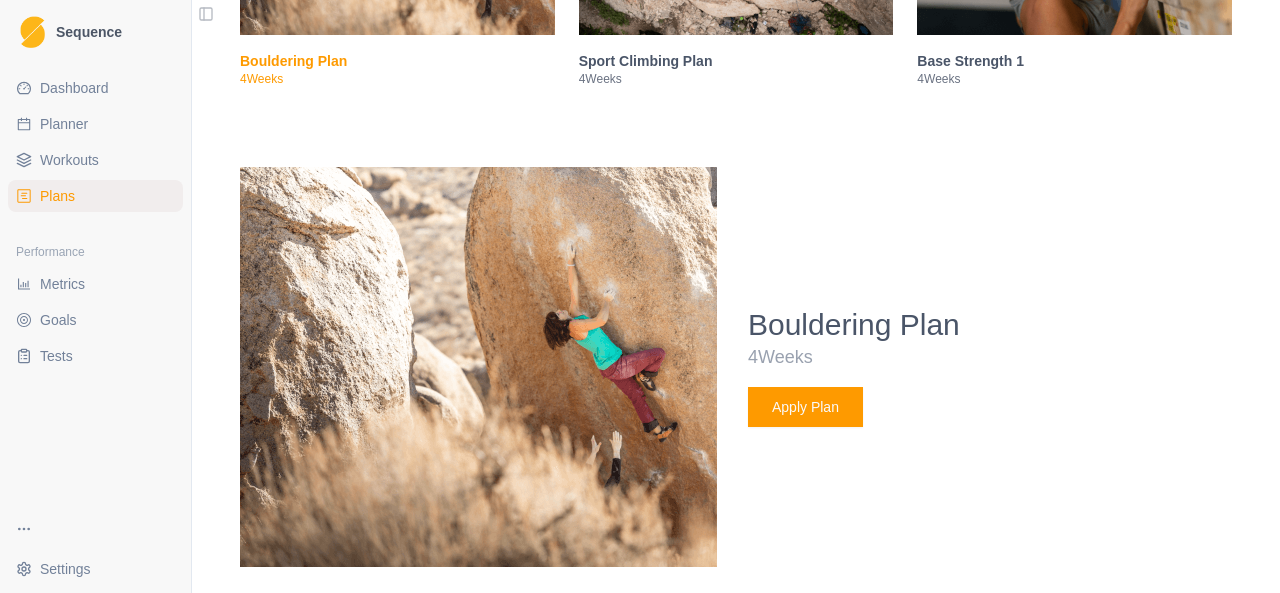 scroll, scrollTop: 587, scrollLeft: 0, axis: vertical 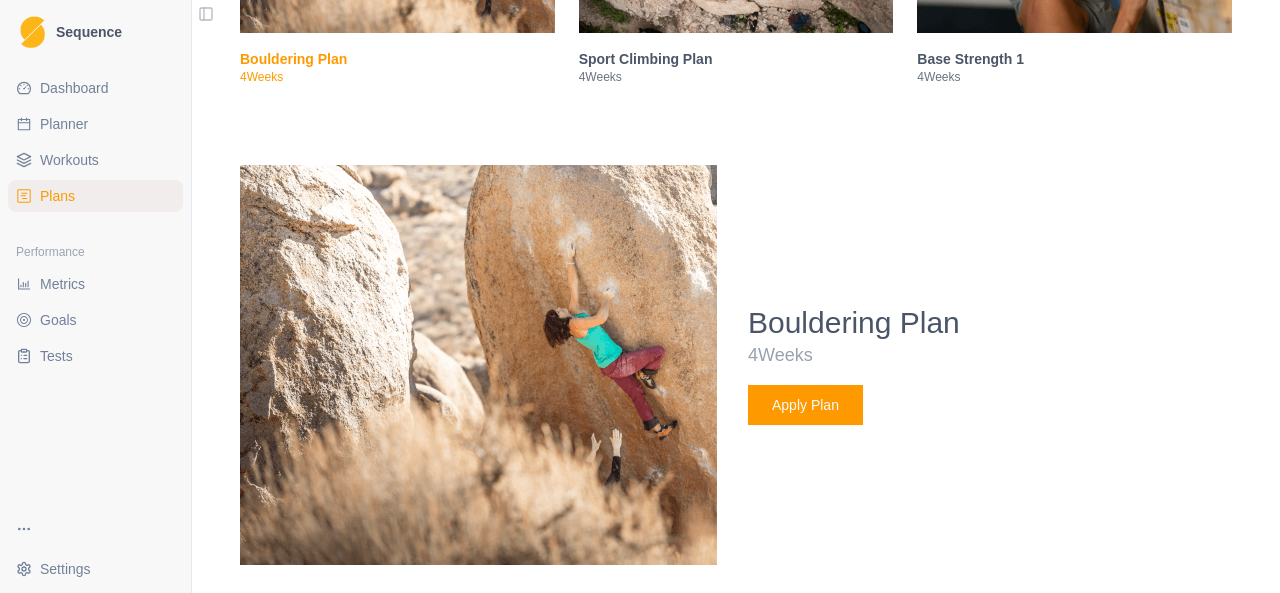 click at bounding box center [1074, -63] 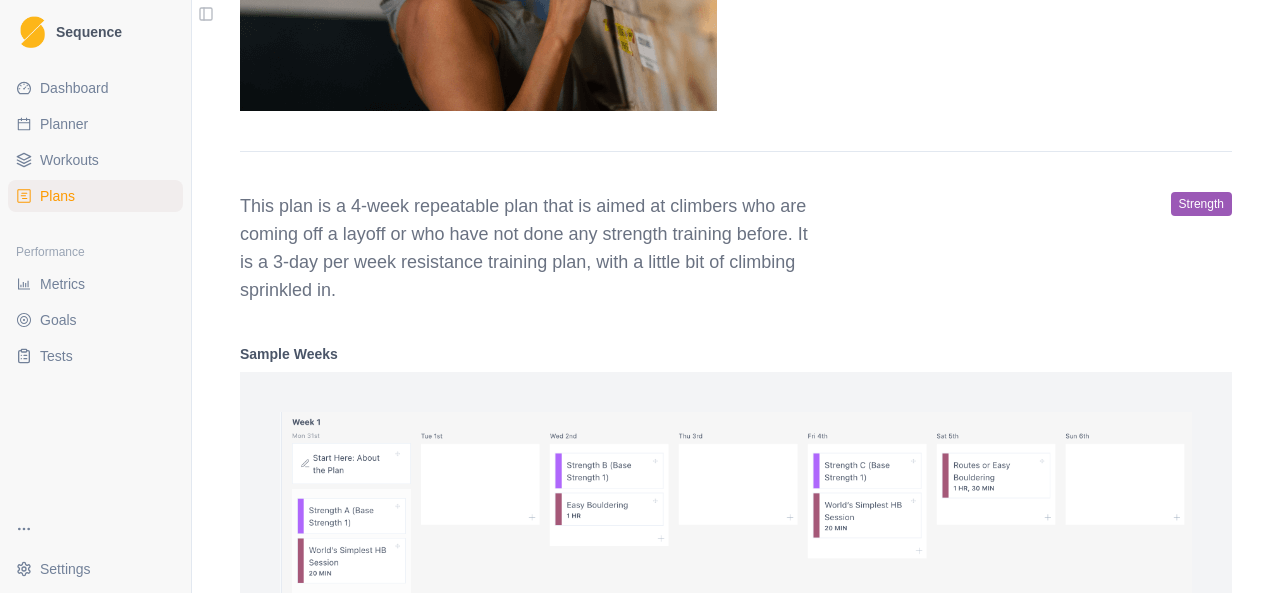 scroll, scrollTop: 1045, scrollLeft: 0, axis: vertical 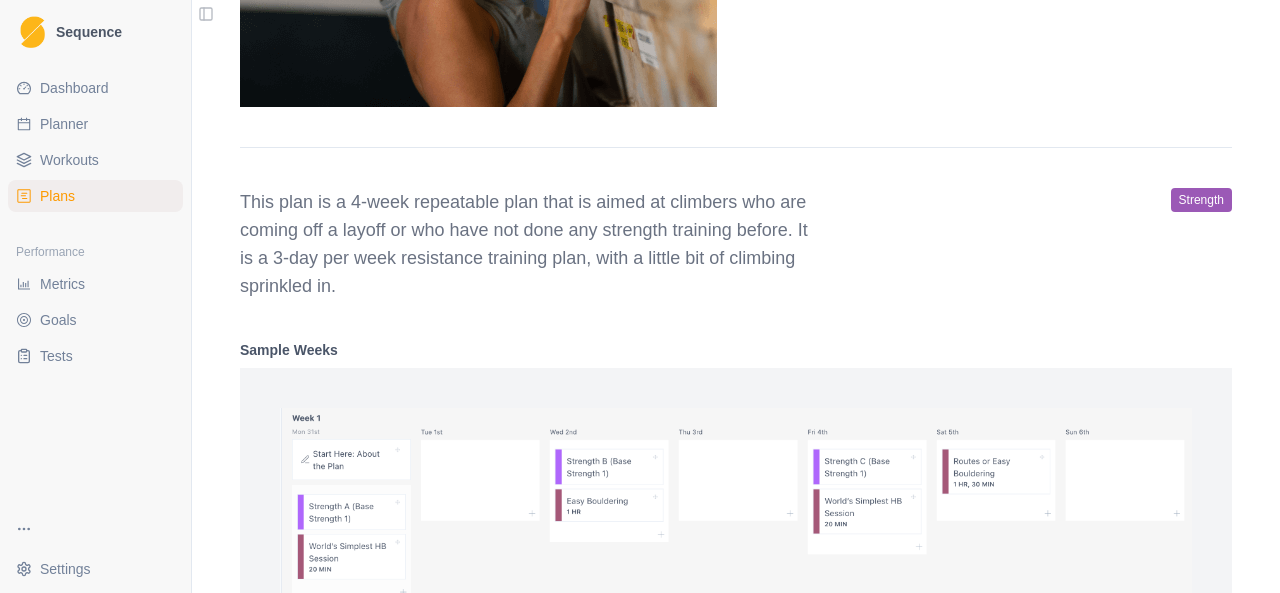 click on "Base Strength 1 4  Weeks Apply Plan" at bounding box center [990, -93] 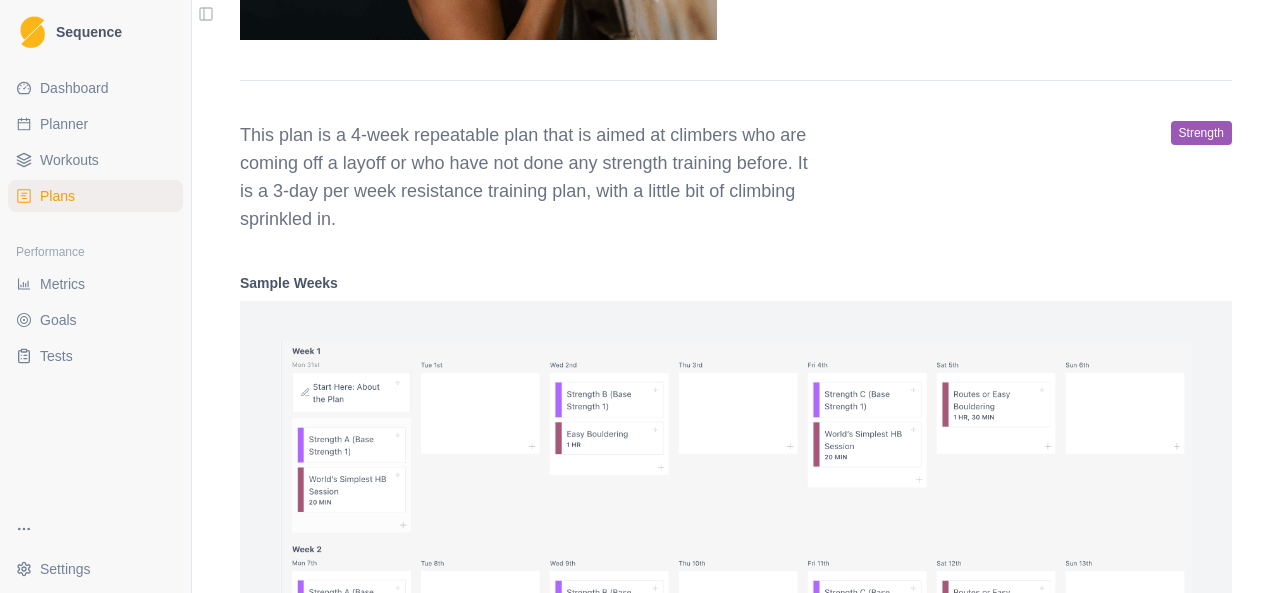 scroll, scrollTop: 1113, scrollLeft: 0, axis: vertical 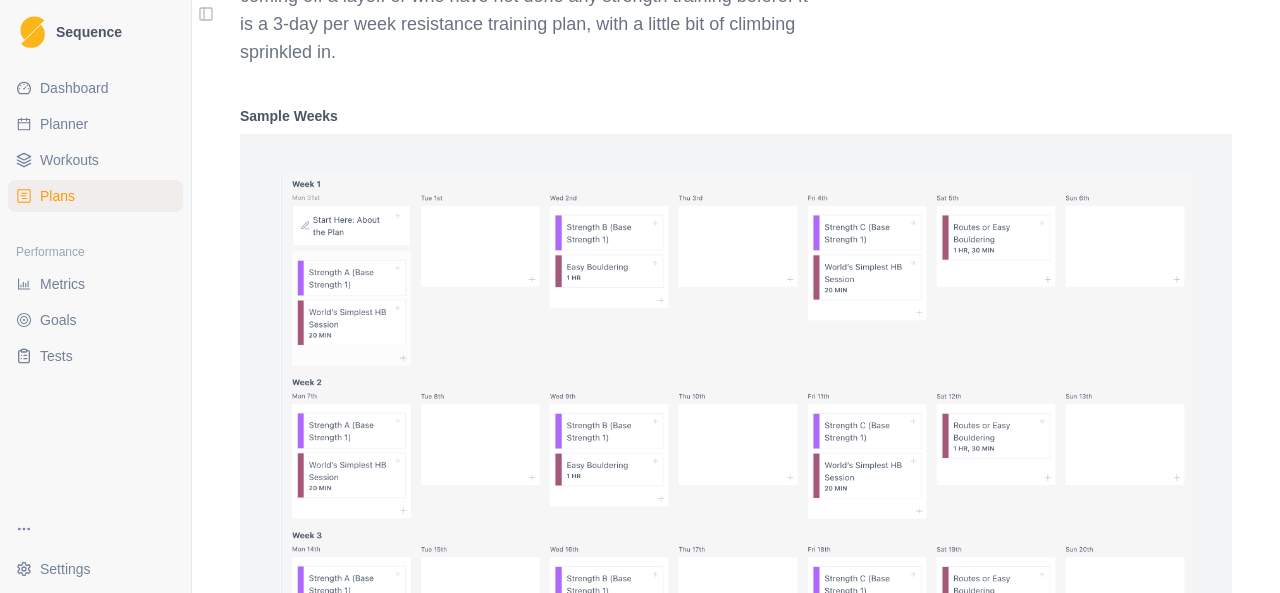 click at bounding box center [736, 423] 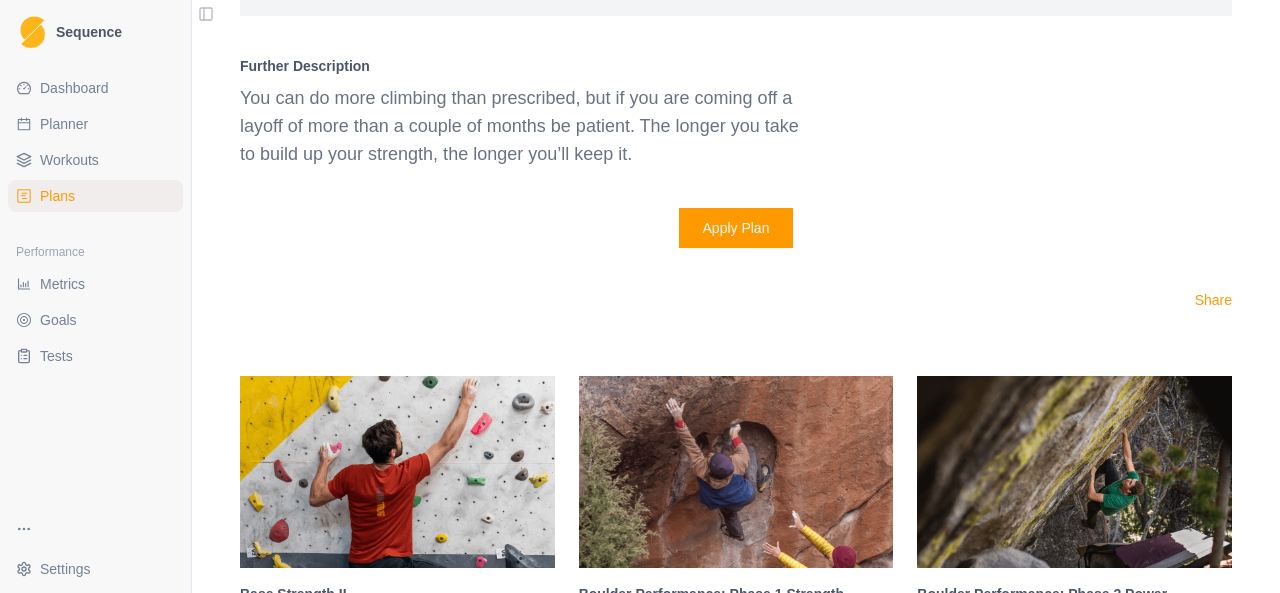 scroll, scrollTop: 1999, scrollLeft: 0, axis: vertical 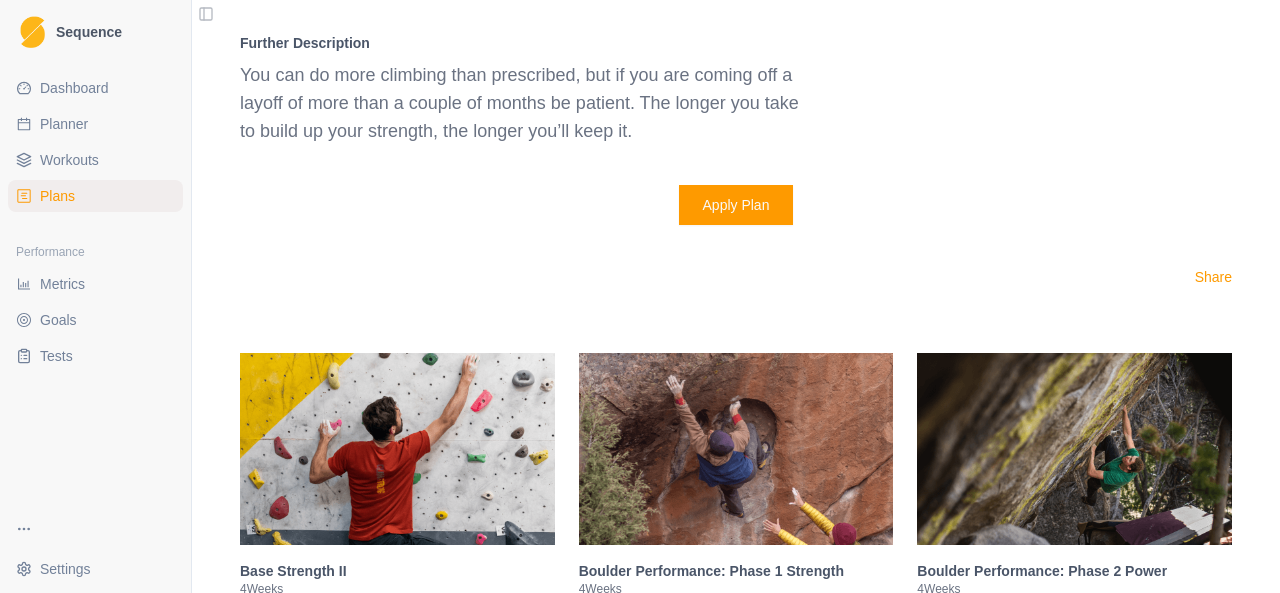 click on "Apply Plan" at bounding box center [736, 205] 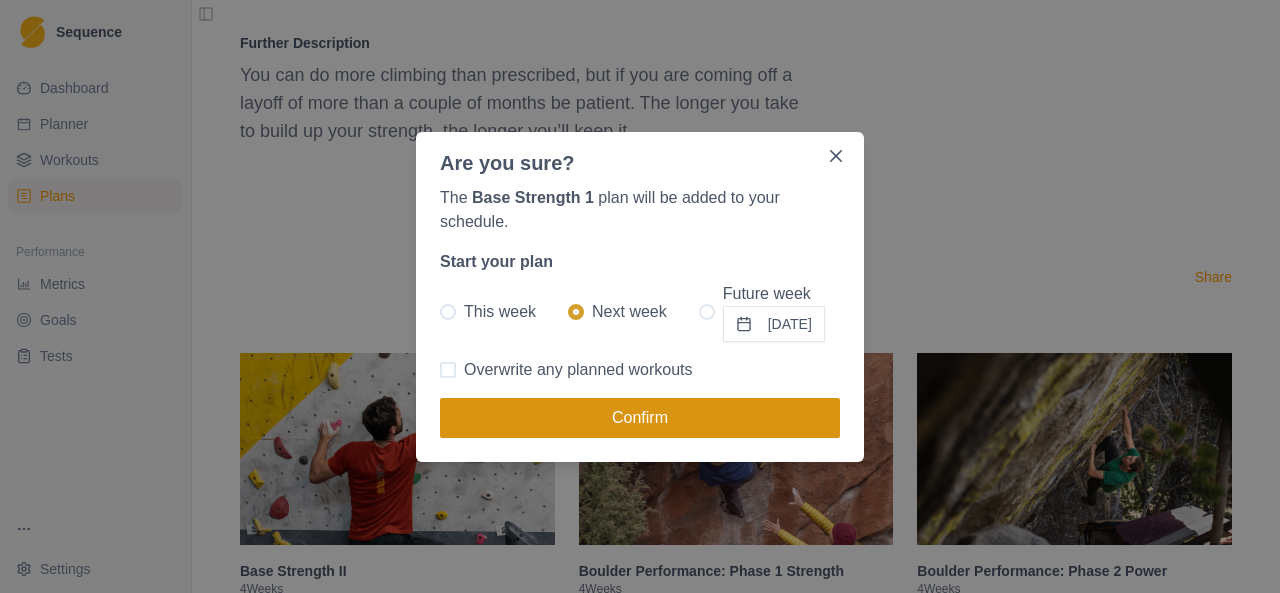 click on "Confirm" at bounding box center (640, 418) 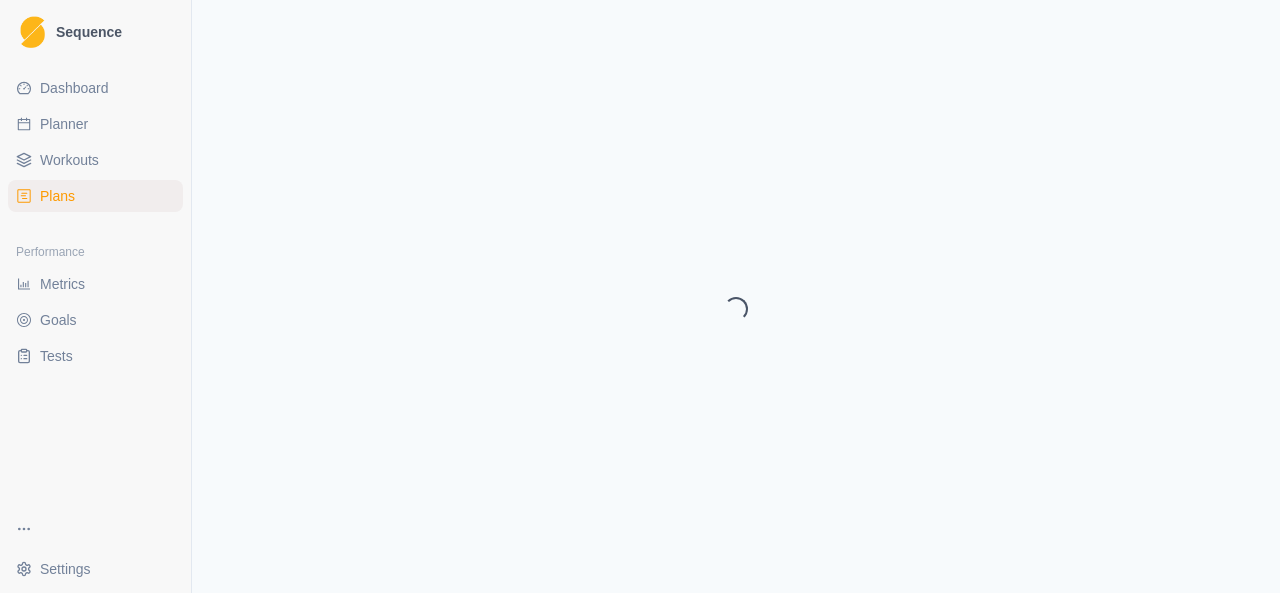 click on "Workouts" at bounding box center [95, 160] 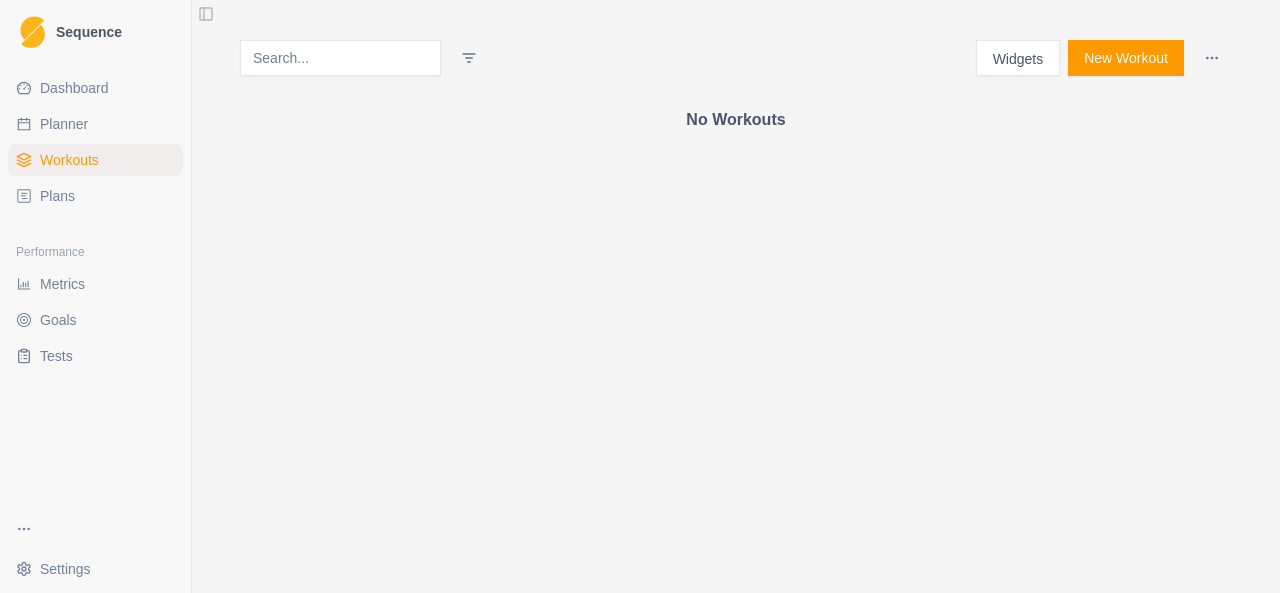scroll, scrollTop: 0, scrollLeft: 0, axis: both 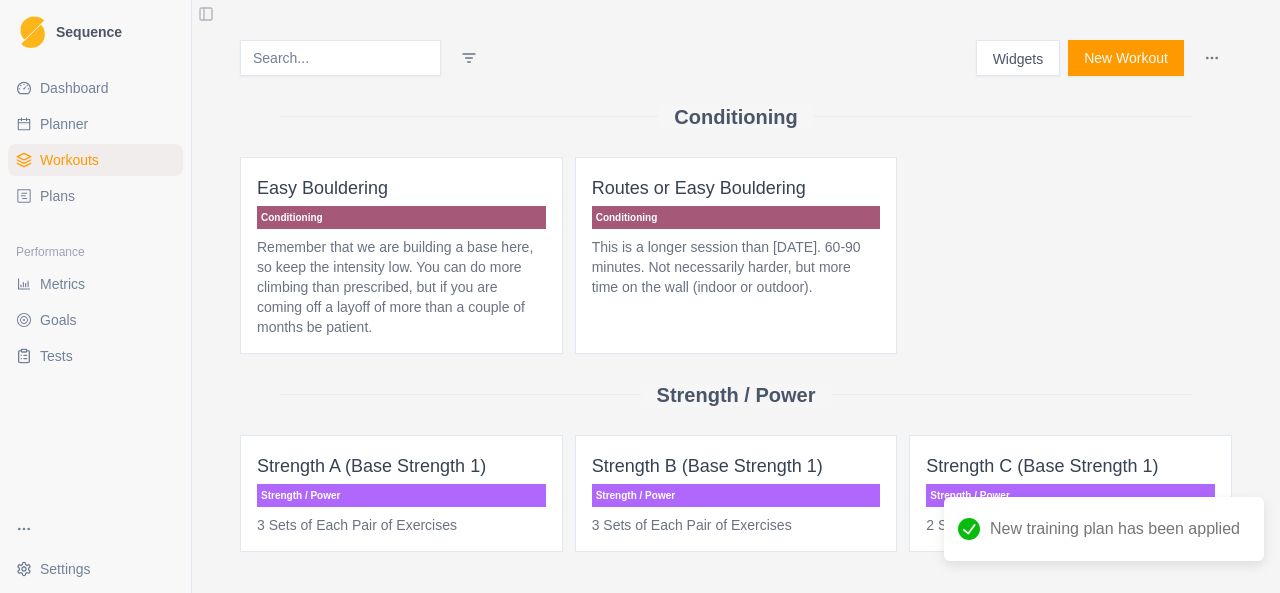 select on "month" 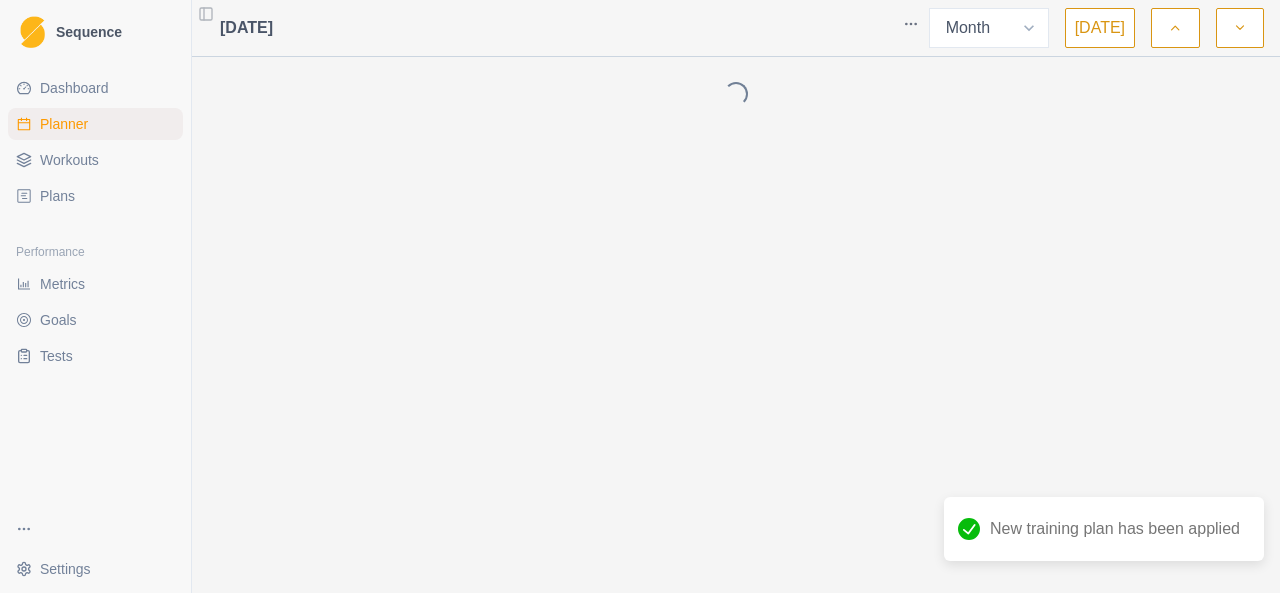 click on "Planner" at bounding box center (64, 124) 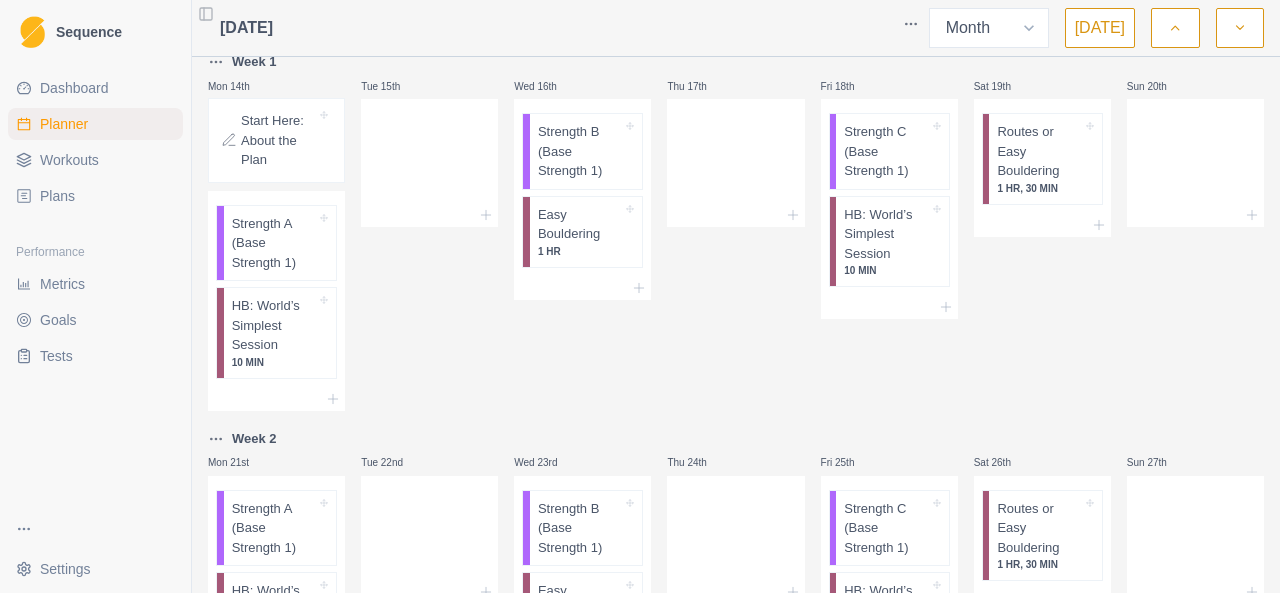 scroll, scrollTop: 390, scrollLeft: 0, axis: vertical 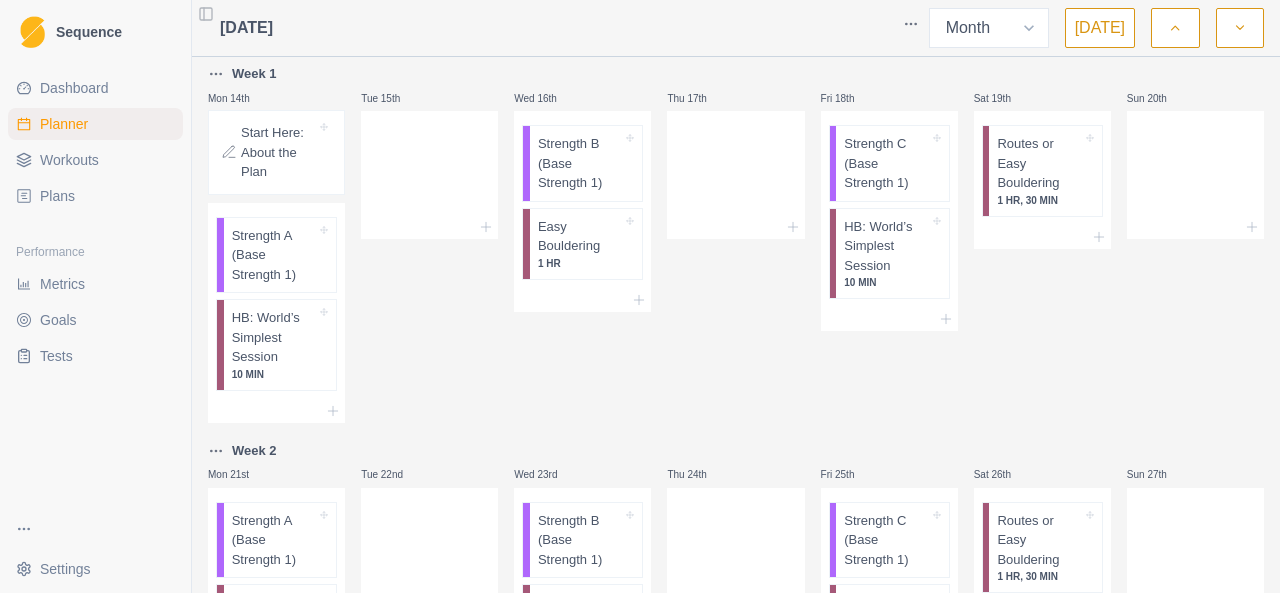 click on "Start Here: About the Plan" at bounding box center (268, 152) 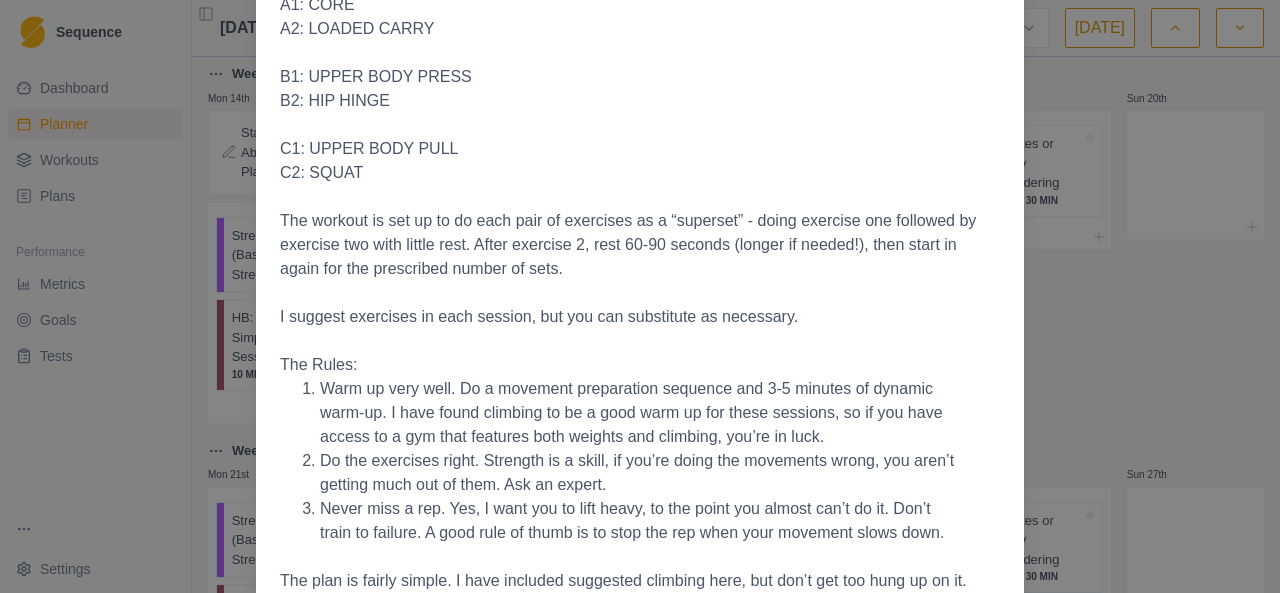 scroll, scrollTop: 368, scrollLeft: 0, axis: vertical 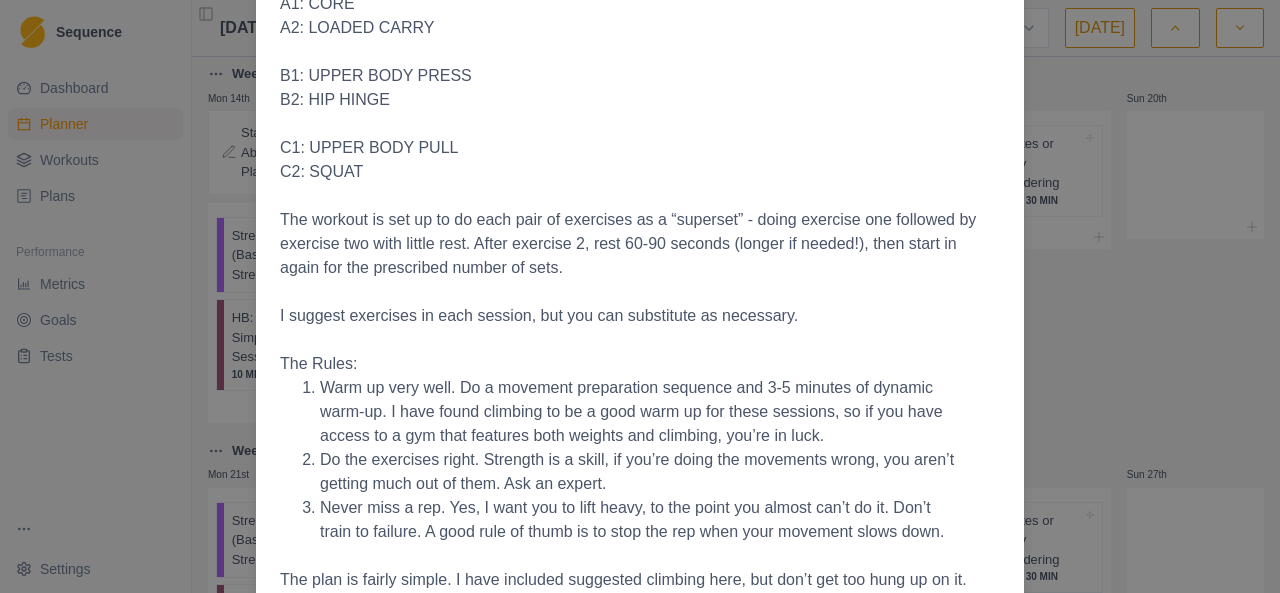click on "Start Here: About the Plan [DATE] Base Strength is a 4-week repeatable plan that is aimed at climbers who are coming off a layoff or who have not done any strength training before. It is a 3-day per week resistance training plan, with a little bit of climbing sprinkled in. You can do more climbing than prescribed (by adding additional workouts on your planner), but if you are coming off a layoff of more than a couple of months be patient. The longer you take to build up your strength, the longer you’ll keep it. Each of the sessions features six movements, as suggested in the workout templates below. The framework is this: A1: CORE A2: LOADED CARRY B1: UPPER BODY PRESS B2: HIP HINGE C1: UPPER BODY PULL C2: SQUAT The workout is set up to do each pair of exercises as a “superset” - doing exercise one followed by exercise two with little rest. After exercise 2, rest 60-90 seconds (longer if needed!), then start in again for the prescribed number of sets.  The Rules:" at bounding box center [640, 296] 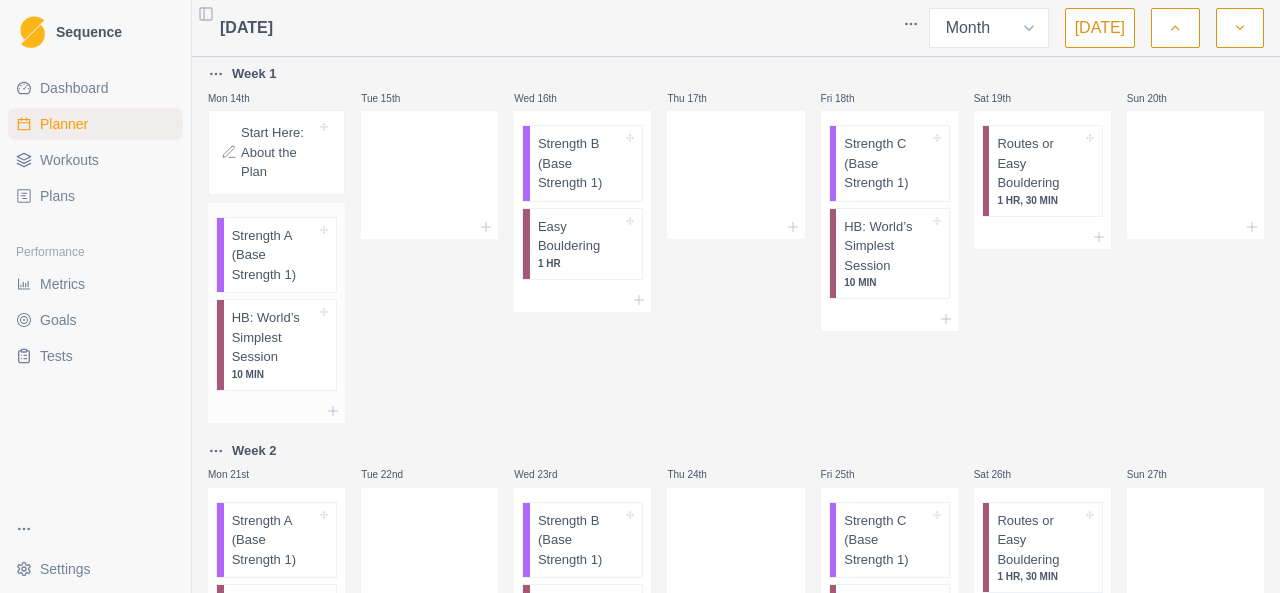click on "Strength A (Base Strength 1)" at bounding box center (274, 255) 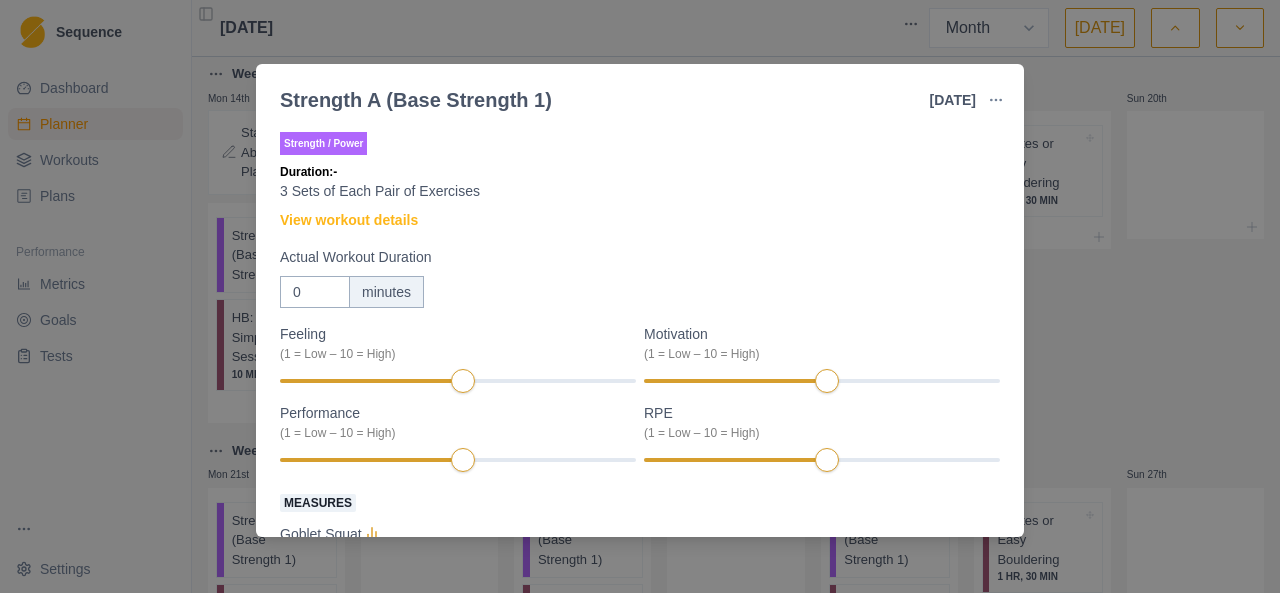 click on "Measures" at bounding box center (634, 502) 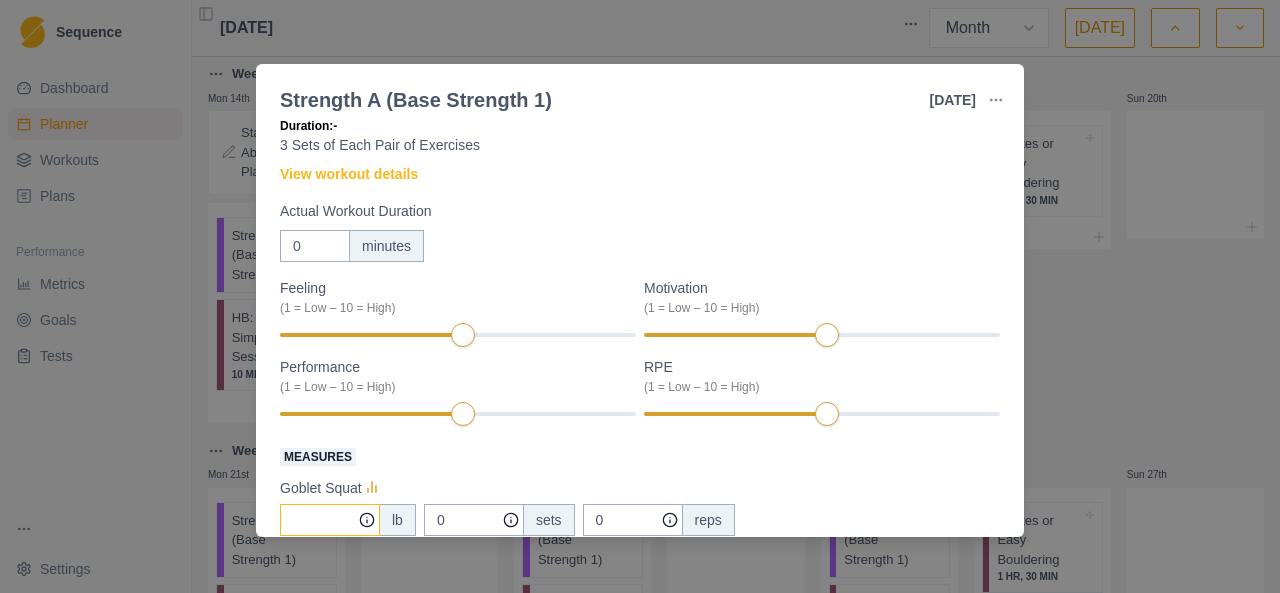scroll, scrollTop: 45, scrollLeft: 0, axis: vertical 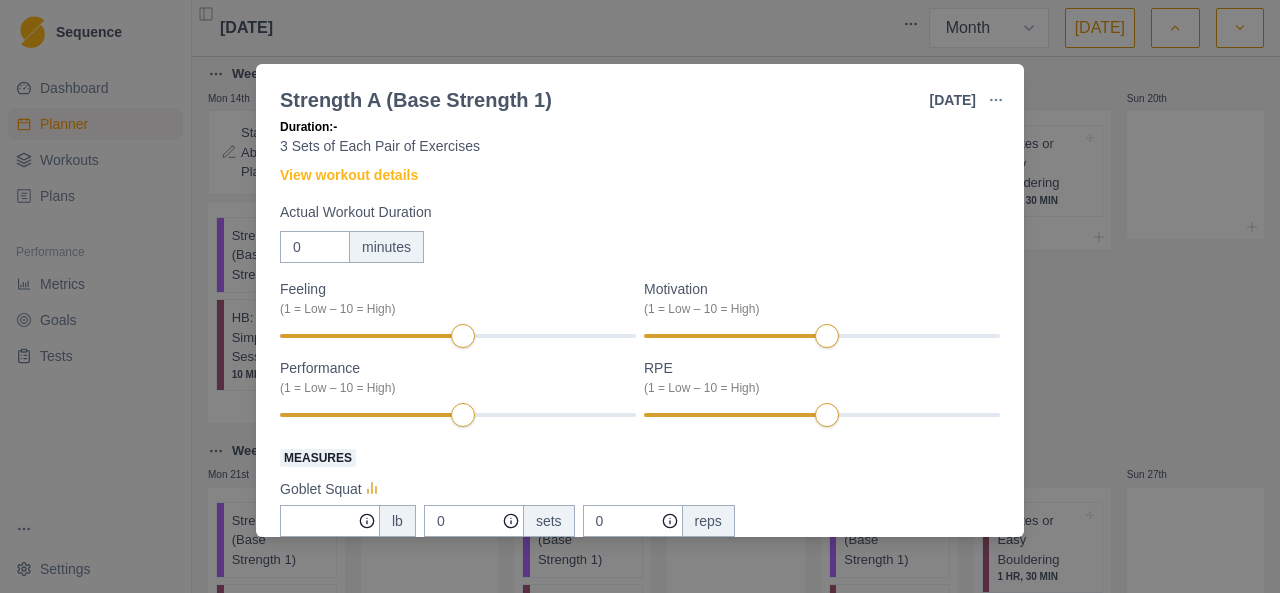 click on "Actual Workout Duration" at bounding box center (634, 212) 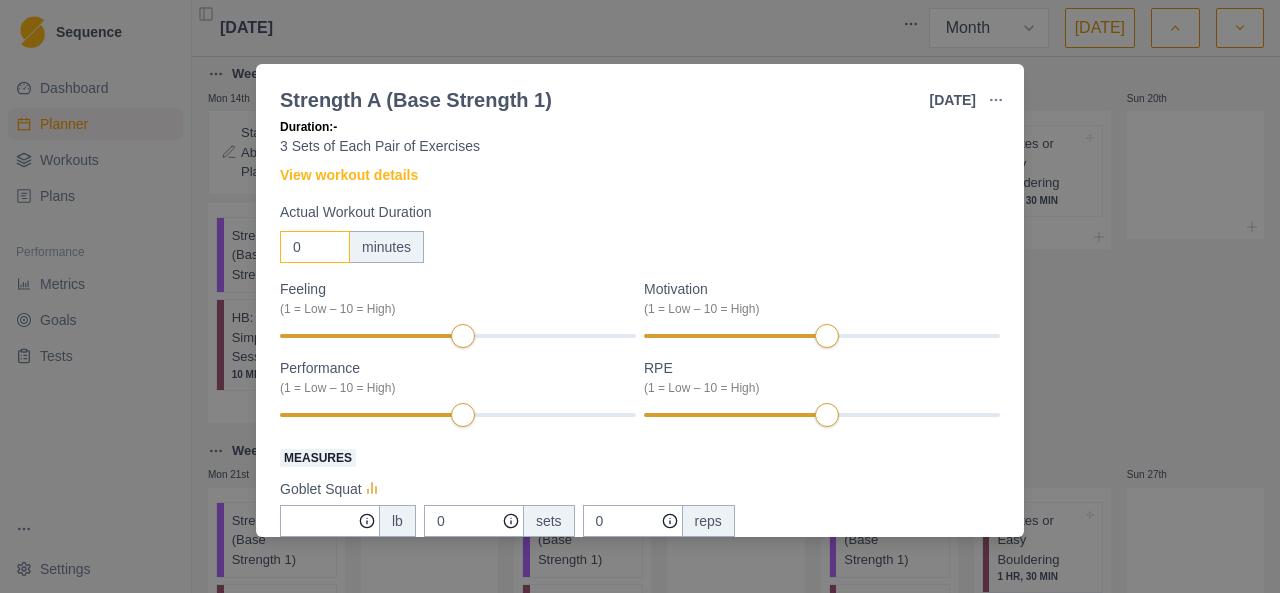 click on "0" at bounding box center [315, 247] 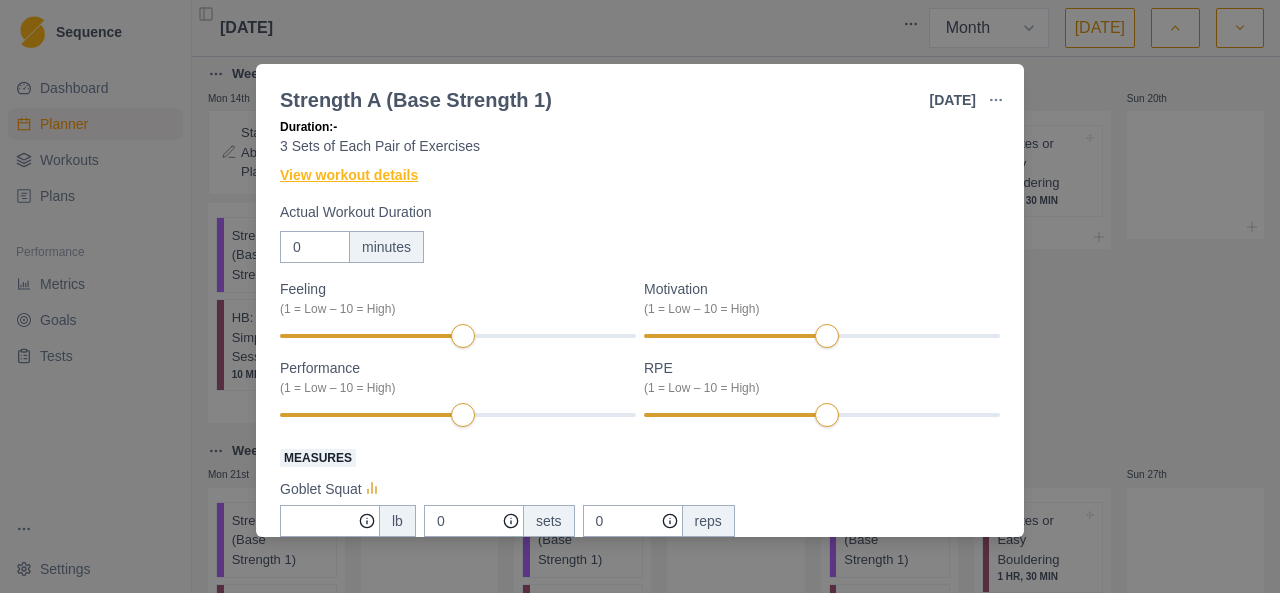 click on "View workout details" at bounding box center [349, 175] 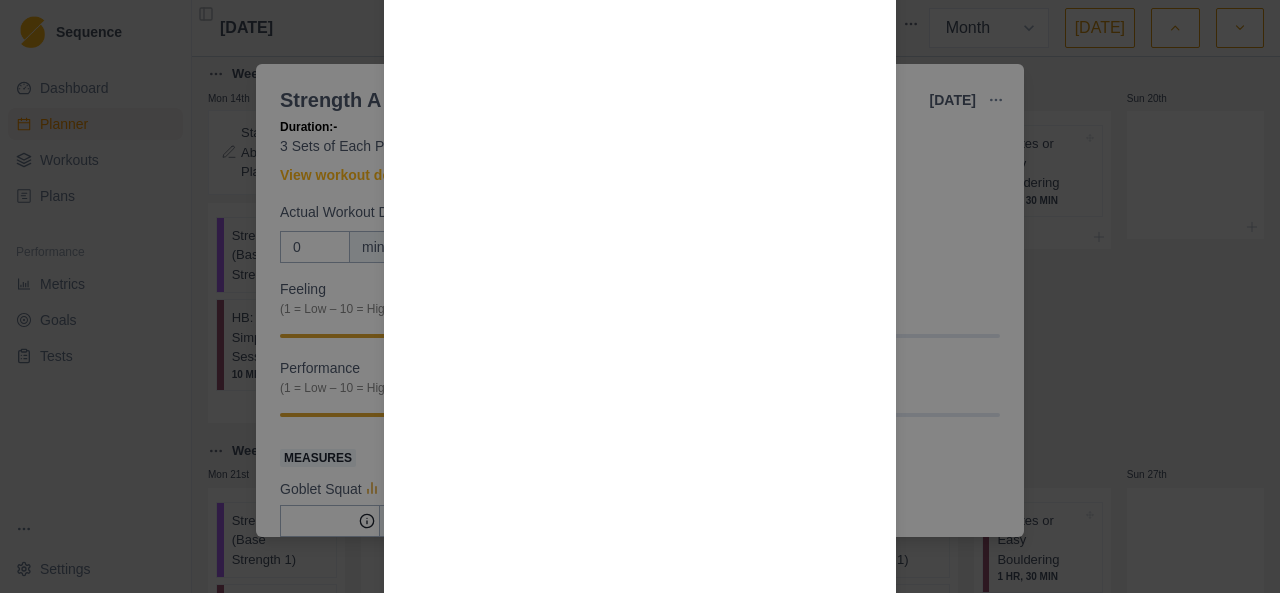 scroll, scrollTop: 2132, scrollLeft: 0, axis: vertical 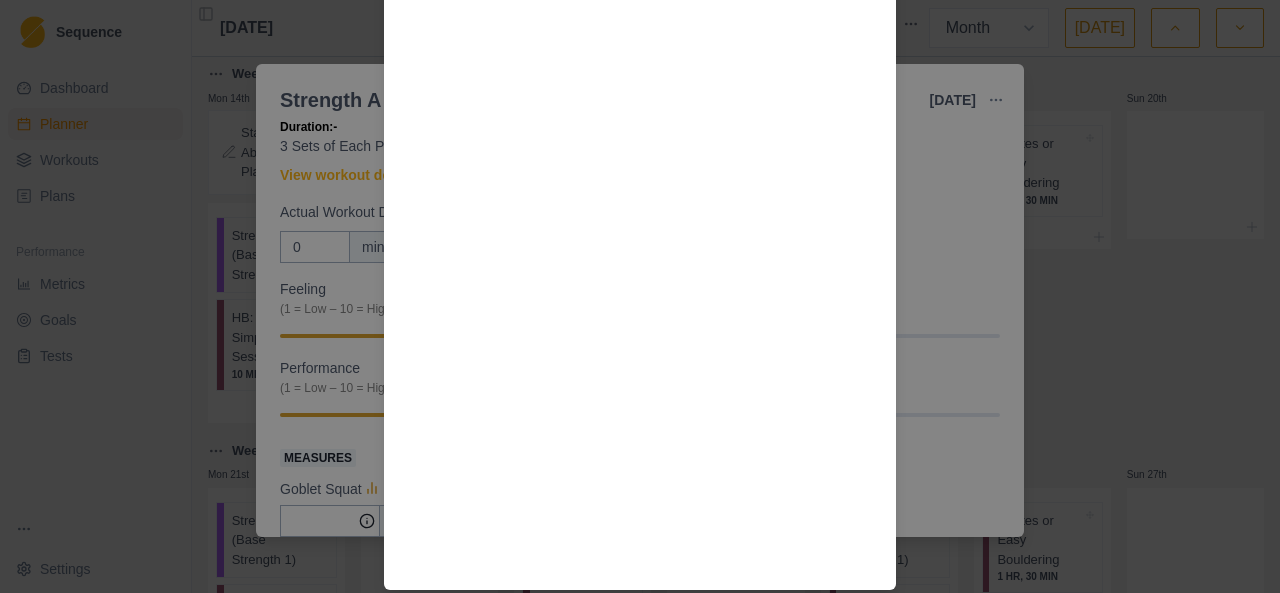 click on "Workout Details This workout is set up to do each pair of exercises as a “superset” - doing exercise one followed by exercise two with little rest. After exercise 2, rest 60-90 seconds (longer if needed!), then start in again for the prescribed number of sets.  The Rules: Warm up very well. Do the exercises right. Get help or substitute if you don't know the form. Never miss a rep. Lift heavy, but don't go to failure. It's better to start on the lighter side and progress over the sessions. 3 Sets of Each Pair. A1: Kneeling Ab-wheel Roll-Out X 5 A2: Farmer Carry X 60sec B1: Bench Press X 5 B2: Deadlift X 5 C1: Pull-Up X 5 C2: Goblet Squat X 5 These exercises are suggestions - substitute as necessary." at bounding box center (640, 296) 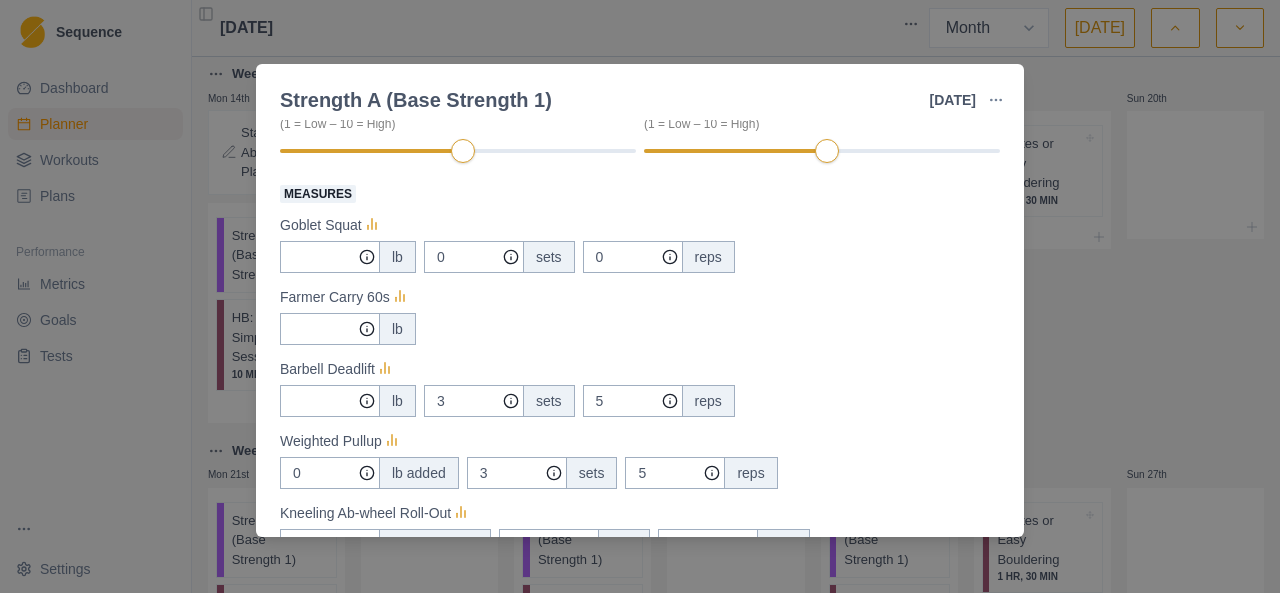 scroll, scrollTop: 323, scrollLeft: 0, axis: vertical 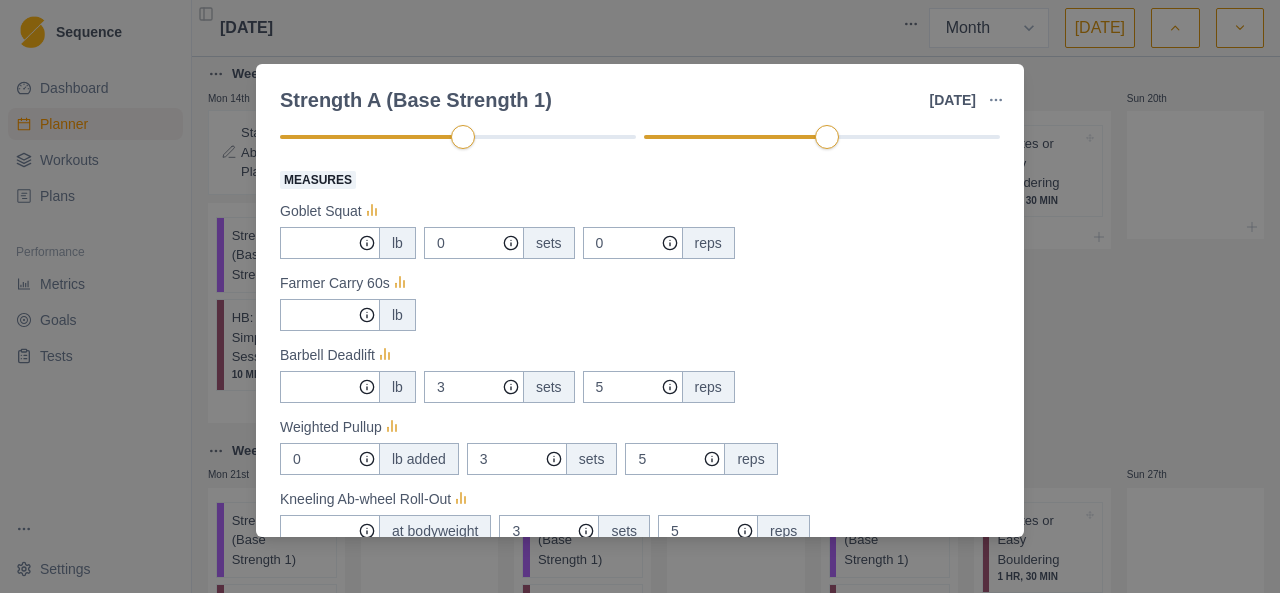 click on "Strength A (Base Strength 1) [DATE] Link To Goal View Workout Metrics Edit Original Workout Reschedule Workout Remove From Schedule Strength / Power Duration:  - 3 Sets of Each Pair of Exercises View workout details Actual Workout Duration 0 minutes Feeling (1 = Low – 10 = High) Motivation (1 = Low – 10 = High) Performance (1 = Low – 10 = High) RPE (1 = Low – 10 = High) Measures Goblet Squat lb 0 sets 0 reps Farmer Carry 60s lb Barbell Deadlift lb 3 sets 5 reps Weighted Pullup 0 lb added 3 sets 5 reps Kneeling Ab-wheel  Roll-Out at bodyweight 3 sets 5 reps Bench Press 0 lb 3 sets 5 reps Training Notes View previous training notes Mark as Incomplete Complete Workout" at bounding box center (640, 296) 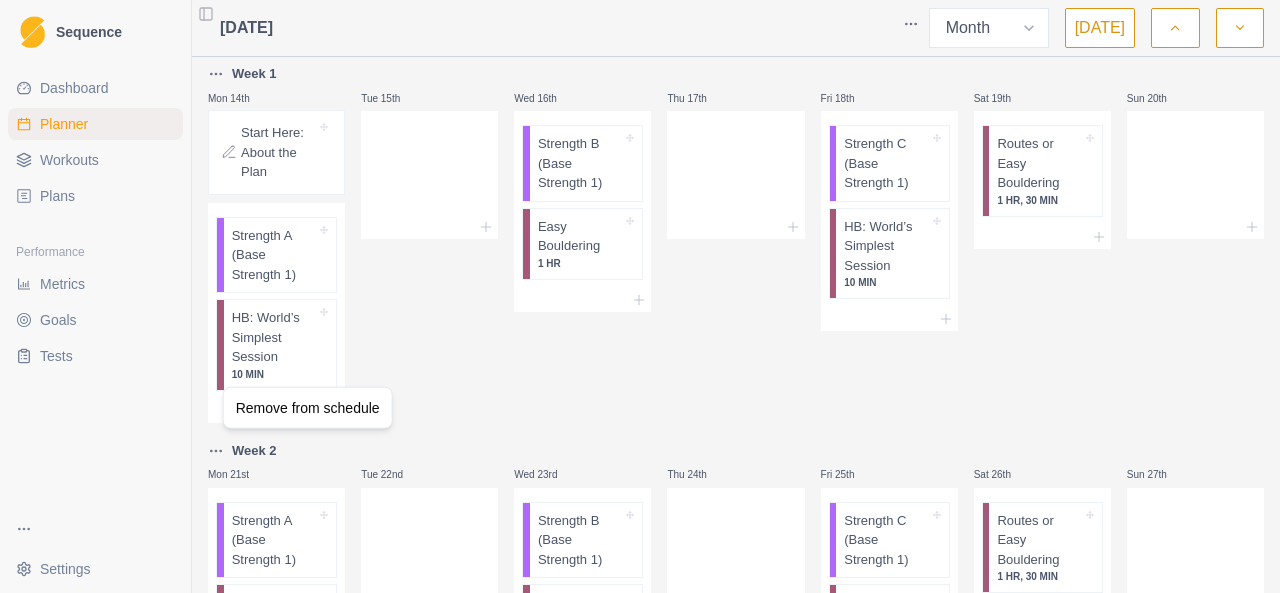 click on "Sequence Dashboard Planner Workouts Plans Performance Metrics Goals Tests Settings Toggle Sidebar [DATE] Week Month [DATE] Mon 30th Tue 1st Wed 2nd Thu 3rd Fri 4th Sat 5th Sun 6th Mon 7th Tue 8th Wed 9th Thu 10th Fri 11th Sat 12th Sun 13th Week 1 Mon 14th Start Here: About the Plan Strength A (Base Strength 1) HB: World’s Simplest Session 10 MIN Tue 15th Wed 16th Strength B (Base Strength 1) Easy Bouldering 1 HR Thu 17th Fri 18th Strength C (Base Strength 1) HB: World’s Simplest Session 10 MIN Sat 19th Routes or Easy Bouldering 1 HR, 30 [PERSON_NAME] 20th Week 2 Mon 21st Strength A (Base Strength 1) HB: World’s Simplest Session 10 MIN Tue 22nd Wed 23rd Strength B (Base Strength 1) Easy Bouldering 1 HR Thu 24th Fri 25th Strength C (Base Strength 1) HB: World’s Simplest Session 10 MIN Sat 26th Routes or Easy Bouldering 1 HR, 30 [PERSON_NAME] 27th Week 3 Mon 28th Strength A (Base Strength 1) HB: World’s Simplest Session 10 MIN Tue 29th Wed 30th Strength B (Base Strength 1) Easy Bouldering 1 HR" at bounding box center [640, 296] 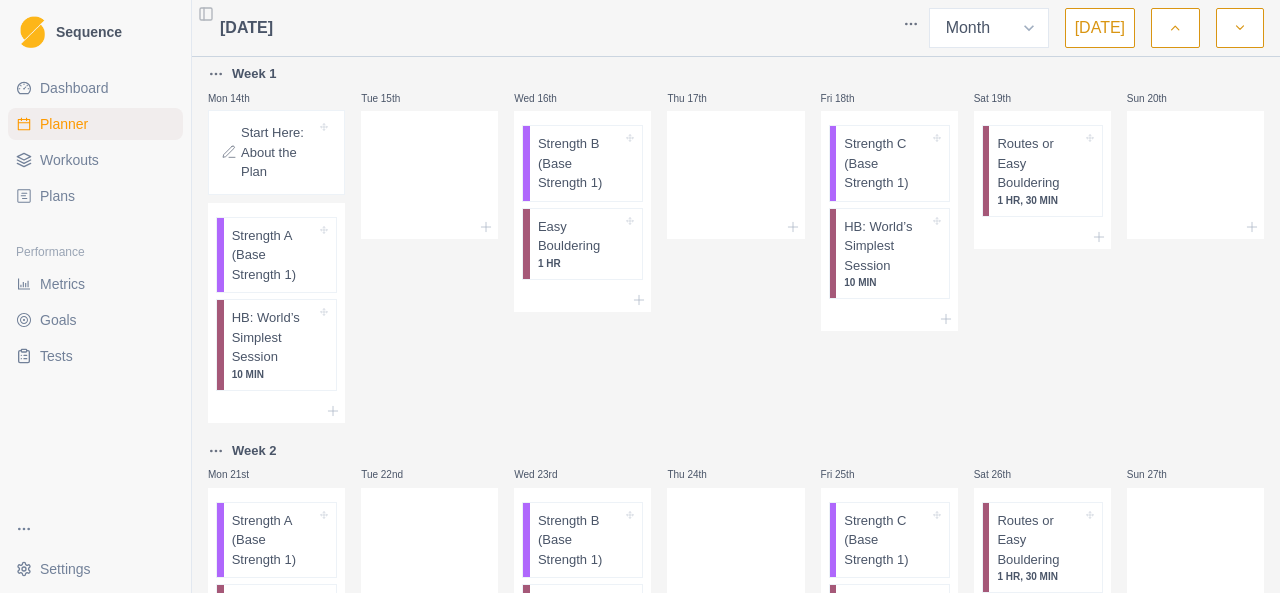 click on "HB: World’s Simplest Session" at bounding box center [274, 337] 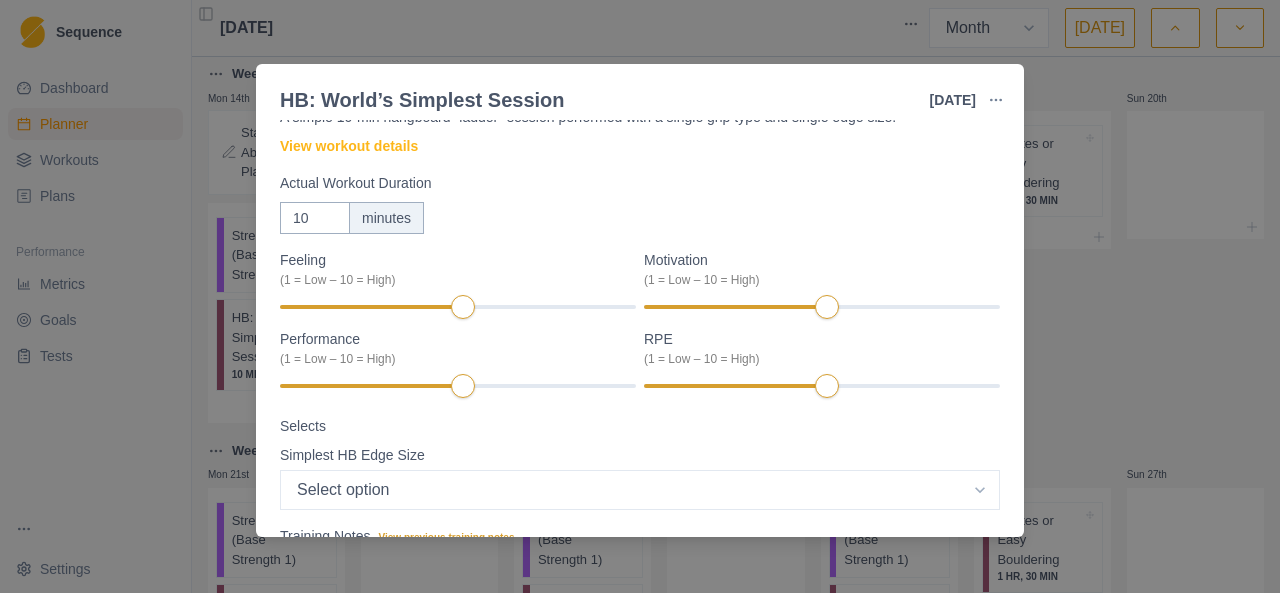 scroll, scrollTop: 73, scrollLeft: 0, axis: vertical 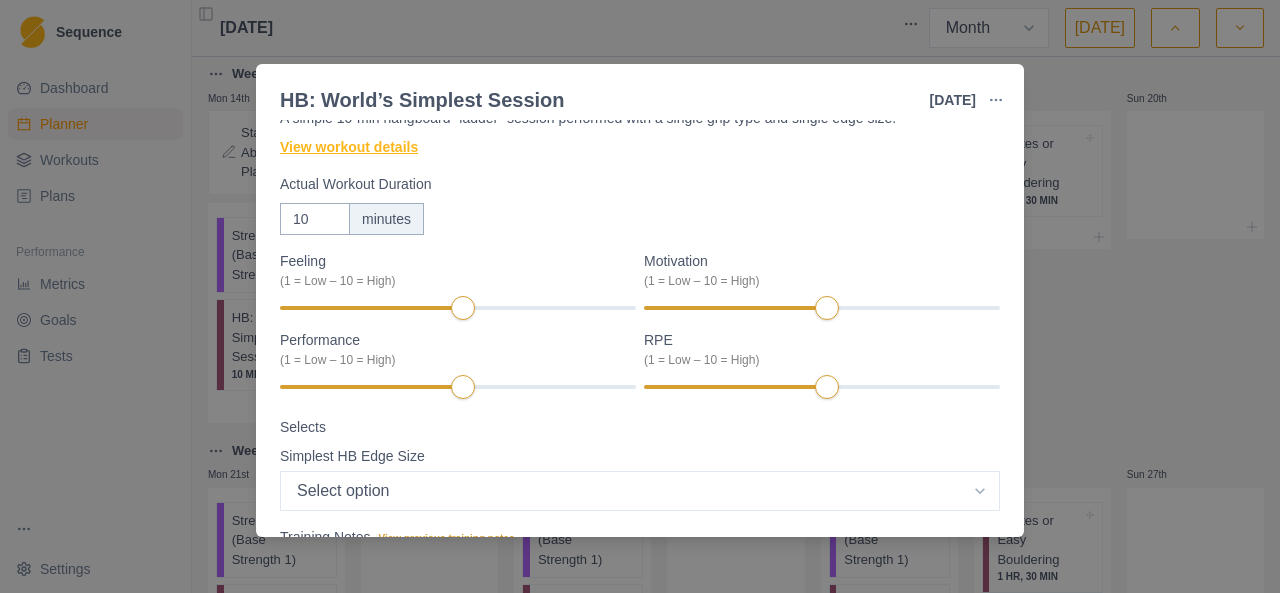 click on "View workout details" at bounding box center (349, 147) 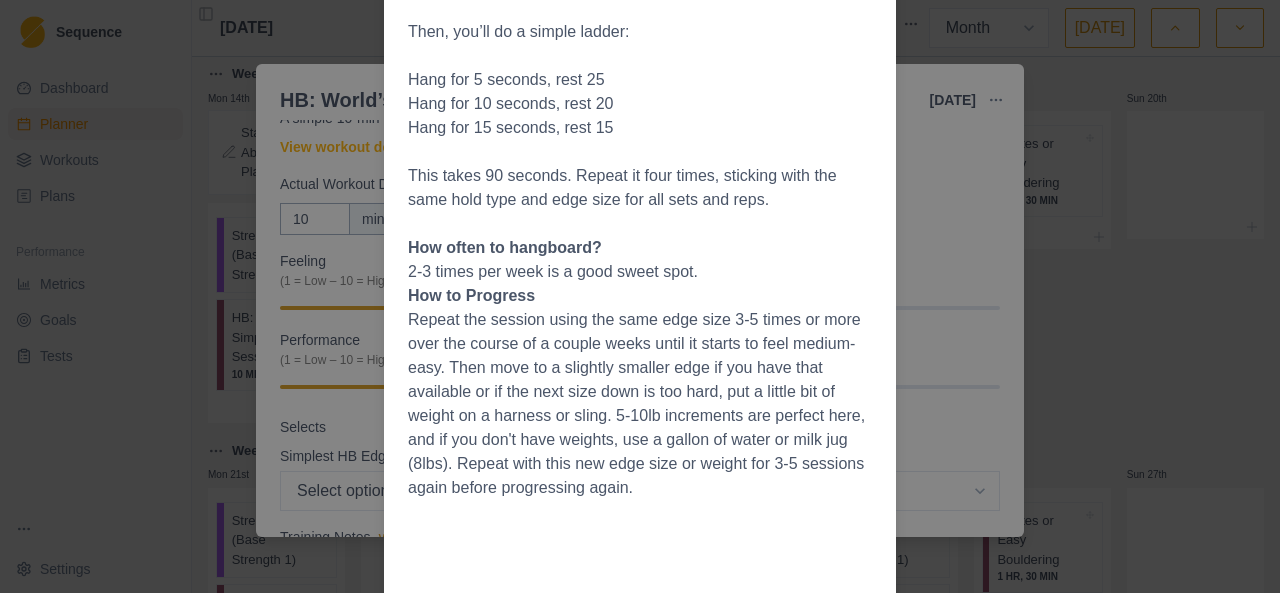 scroll, scrollTop: 470, scrollLeft: 0, axis: vertical 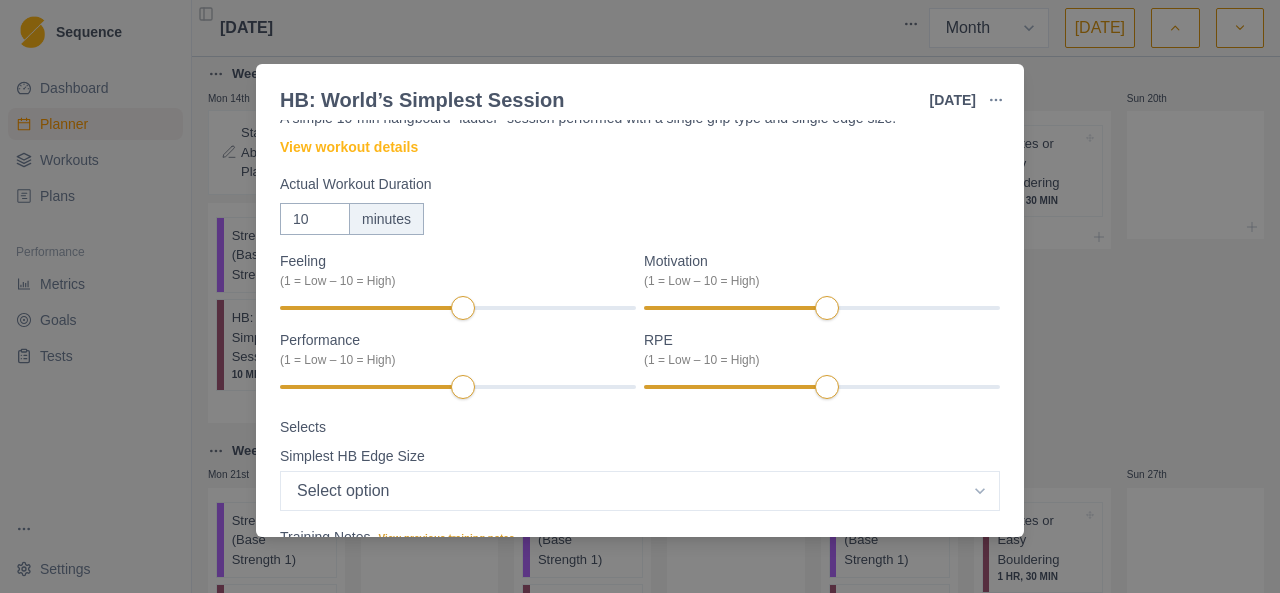 click on "HB: World’s Simplest Session [DATE] Link To Goal View Workout Metrics Edit Original Workout Reschedule Workout Remove From Schedule Conditioning Duration:  10 MIN A simple 10-min hangboard "ladder" session performed with a single grip type and single edge size. View workout details Actual Workout Duration 10 minutes Feeling (1 = Low – 10 = High) Motivation (1 = Low – 10 = High) Performance (1 = Low – 10 = High) RPE (1 = Low – 10 = High) Selects Simplest HB Edge Size Select option Bar HB Jug 30mm 25mm 20mm 15mm 10mm Training Notes View previous training notes Mark as Incomplete Complete Workout" at bounding box center [640, 296] 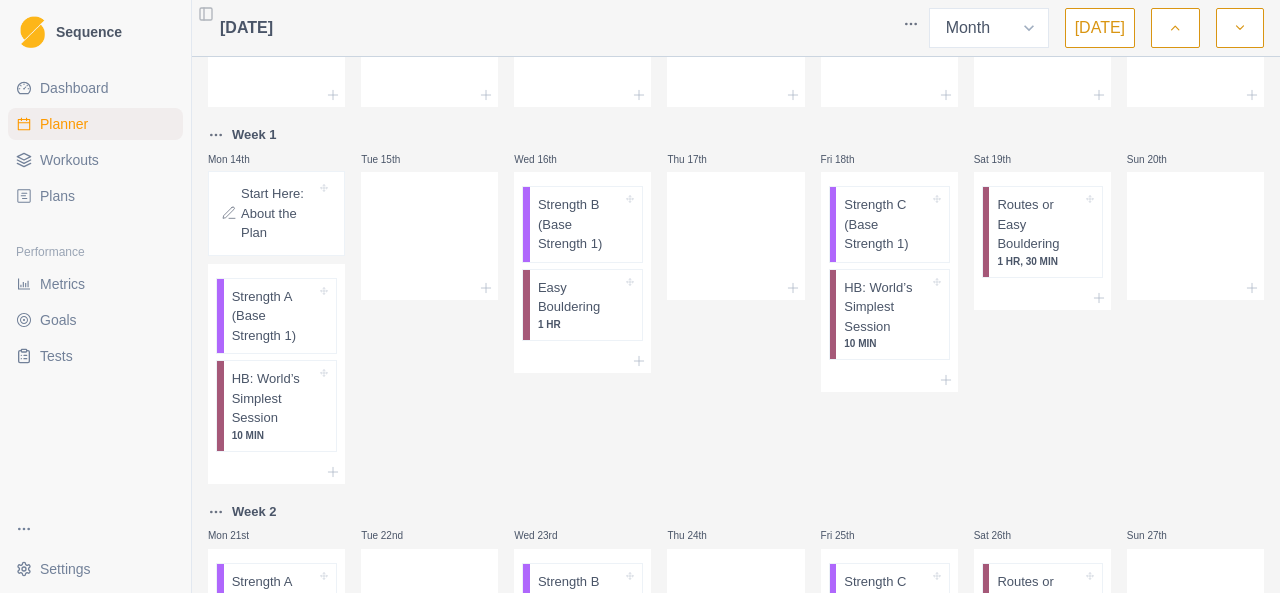 scroll, scrollTop: 328, scrollLeft: 0, axis: vertical 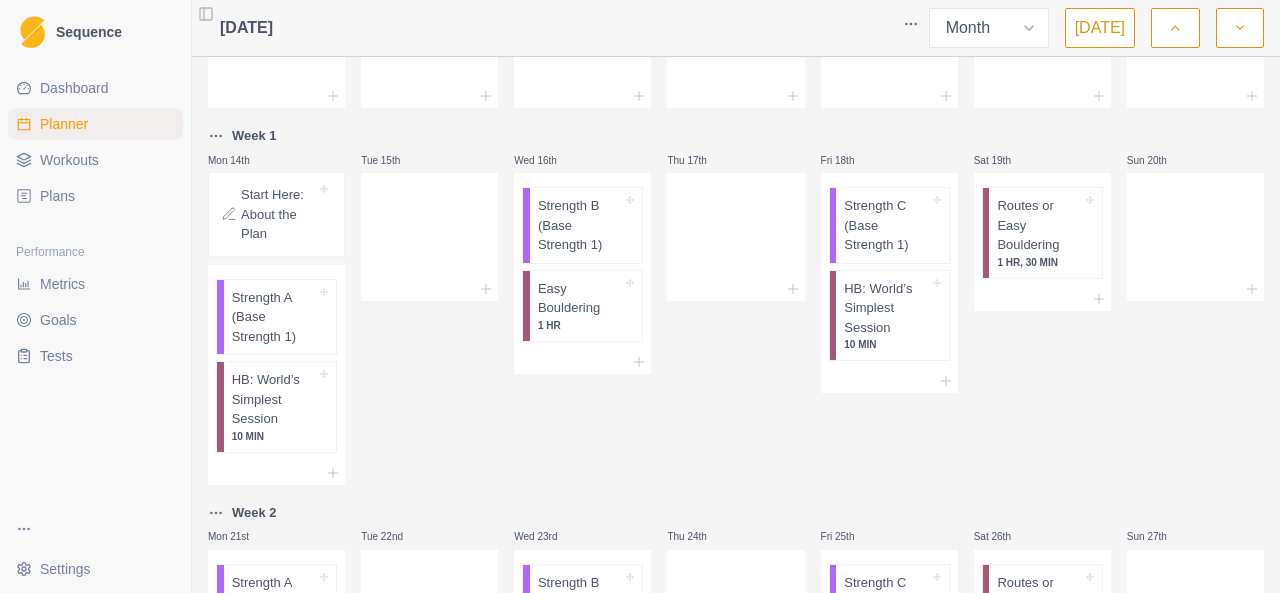 click on "Mon 30th Tue 1st Wed 2nd Thu 3rd Fri 4th Sat 5th Sun 6th Mon 7th Tue 8th Wed 9th Thu 10th Fri 11th Sat 12th Sun 13th Week 1 Mon 14th Start Here: About the Plan Strength A (Base Strength 1) HB: World’s Simplest Session 10 MIN Tue 15th Wed 16th Strength B (Base Strength 1) Easy Bouldering 1 HR Thu 17th Fri 18th Strength C (Base Strength 1) HB: World’s Simplest Session 10 MIN Sat 19th Routes or Easy Bouldering 1 HR, 30 [PERSON_NAME] 20th Week 2 Mon 21st Strength A (Base Strength 1) HB: World’s Simplest Session 10 MIN Tue 22nd Wed 23rd Strength B (Base Strength 1) Easy Bouldering 1 HR Thu 24th Fri 25th Strength C (Base Strength 1) HB: World’s Simplest Session 10 MIN Sat 26th Routes or Easy Bouldering 1 HR, 30 [PERSON_NAME] 27th Week 3 Mon 28th Strength A (Base Strength 1) HB: World’s Simplest Session 10 MIN Tue 29th Wed 30th Strength B (Base Strength 1) Easy Bouldering 1 HR Thu 31st Fri 1st Strength C (Base Strength 1) HB: World’s Simplest Session 10 MIN Sat 2nd Routes or Easy Bouldering 1 HR, 30 [PERSON_NAME] 3rd" at bounding box center [736, 396] 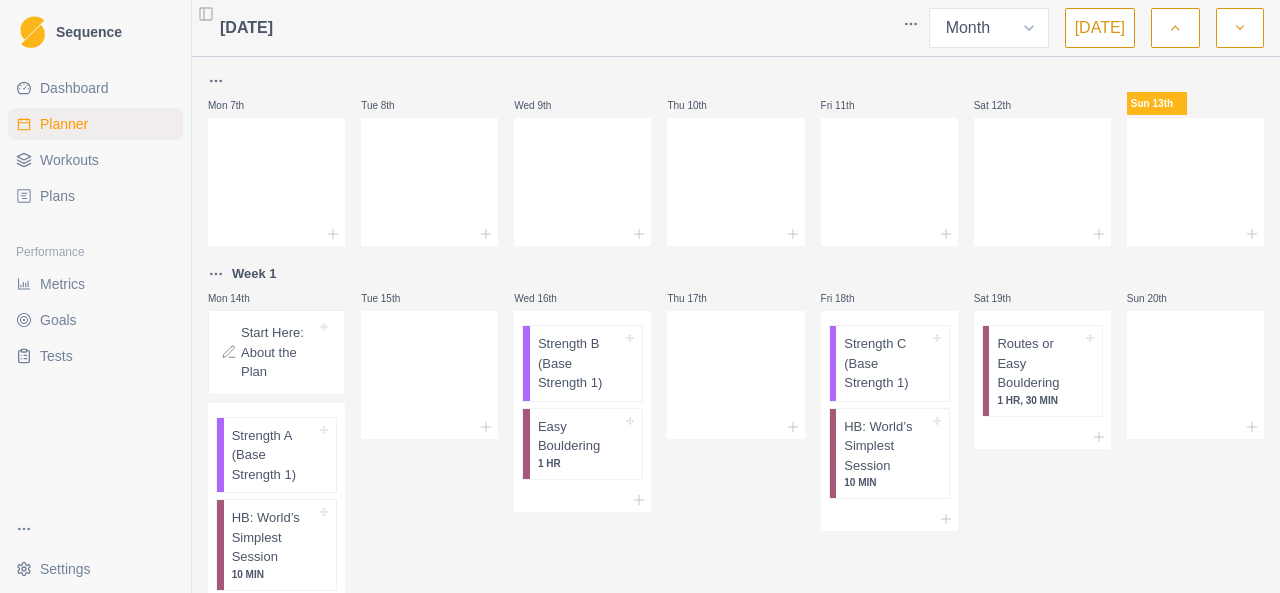 scroll, scrollTop: 0, scrollLeft: 0, axis: both 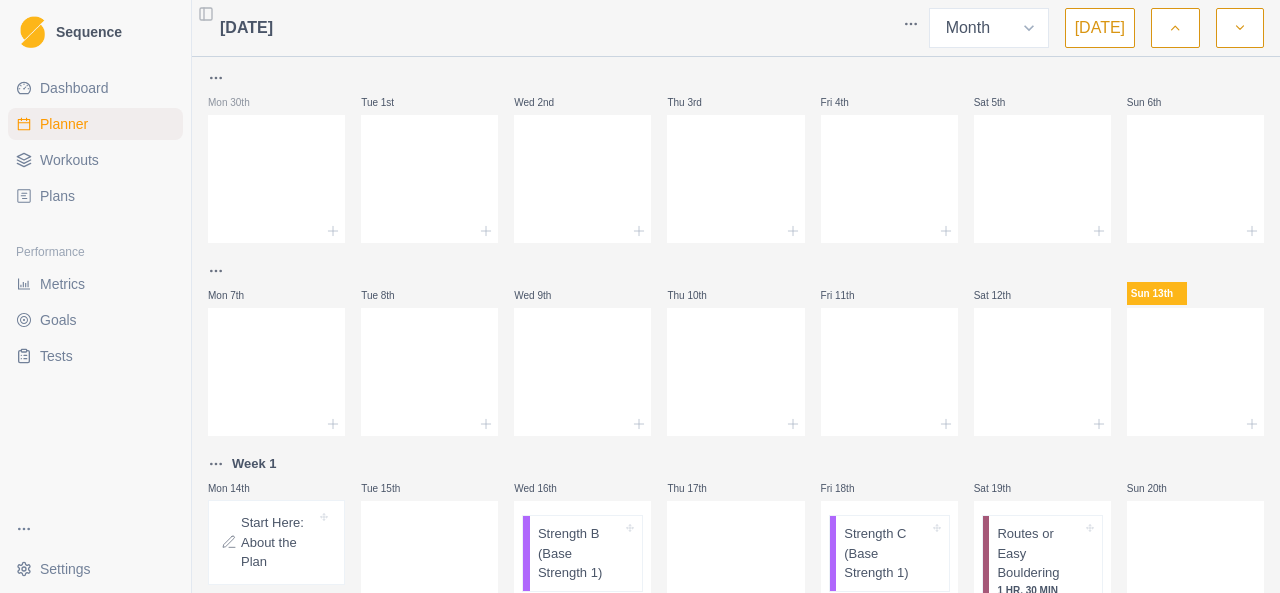 click on "Planner" at bounding box center [95, 124] 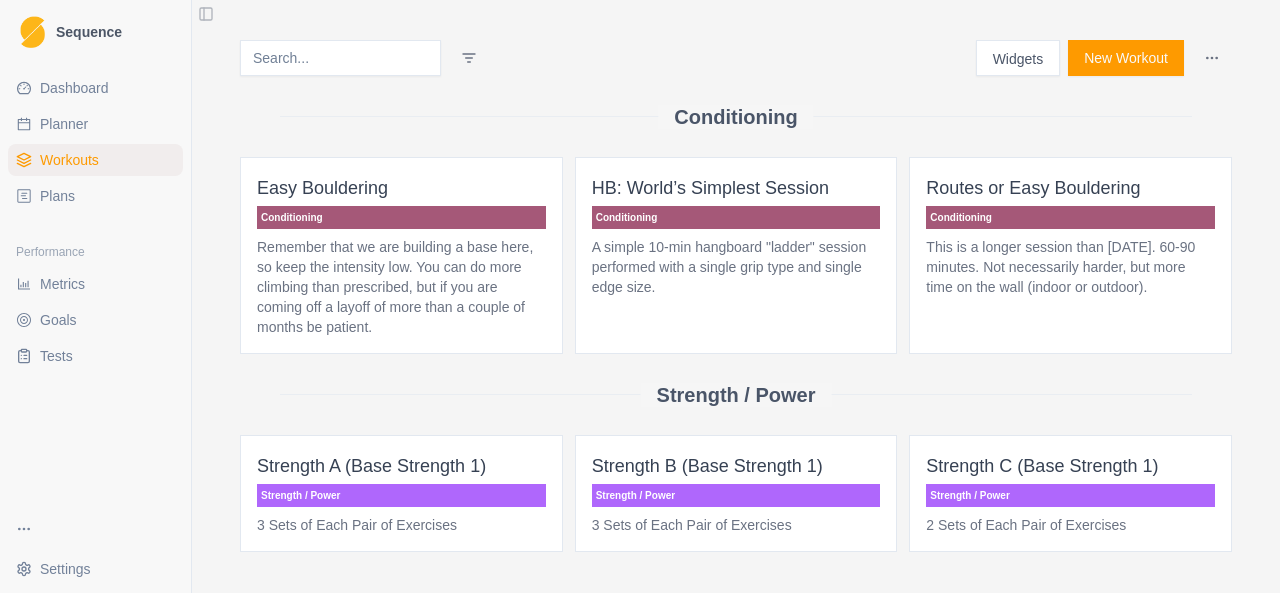 scroll, scrollTop: 68, scrollLeft: 0, axis: vertical 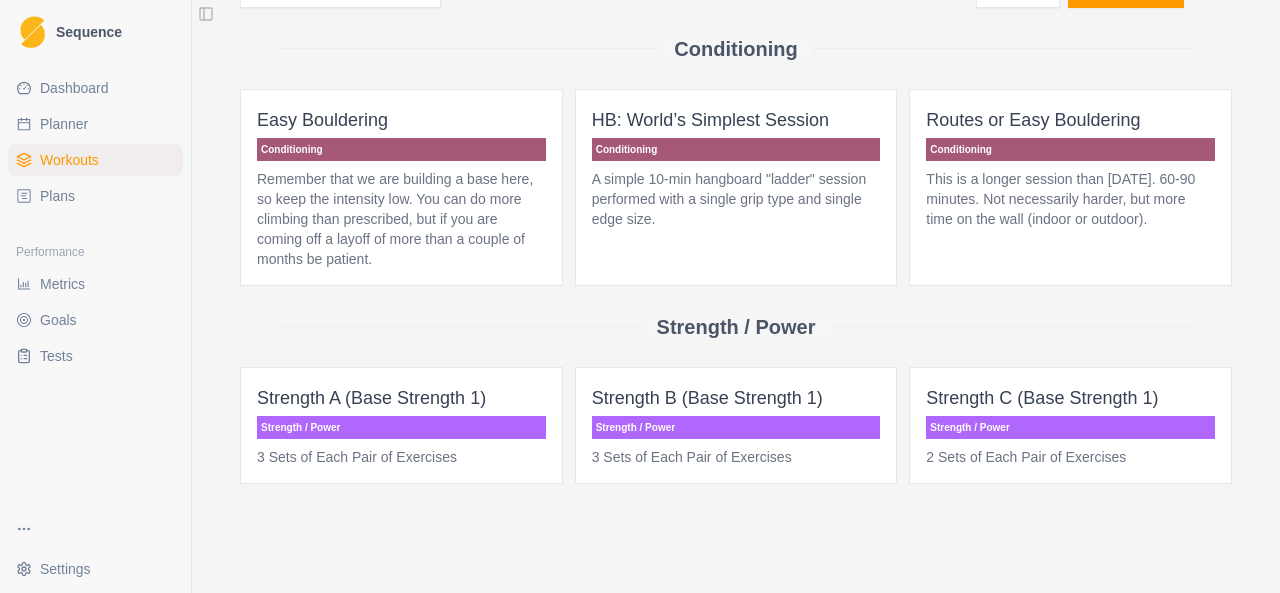 click on "Dashboard" at bounding box center [74, 88] 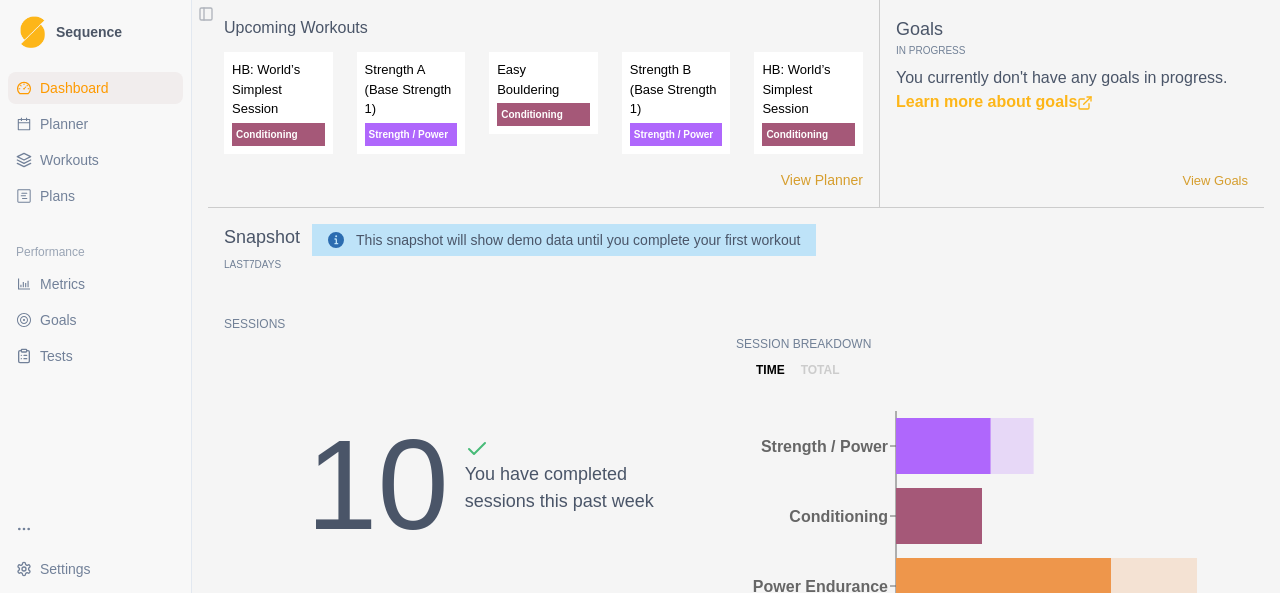 click on "Workouts" at bounding box center (69, 160) 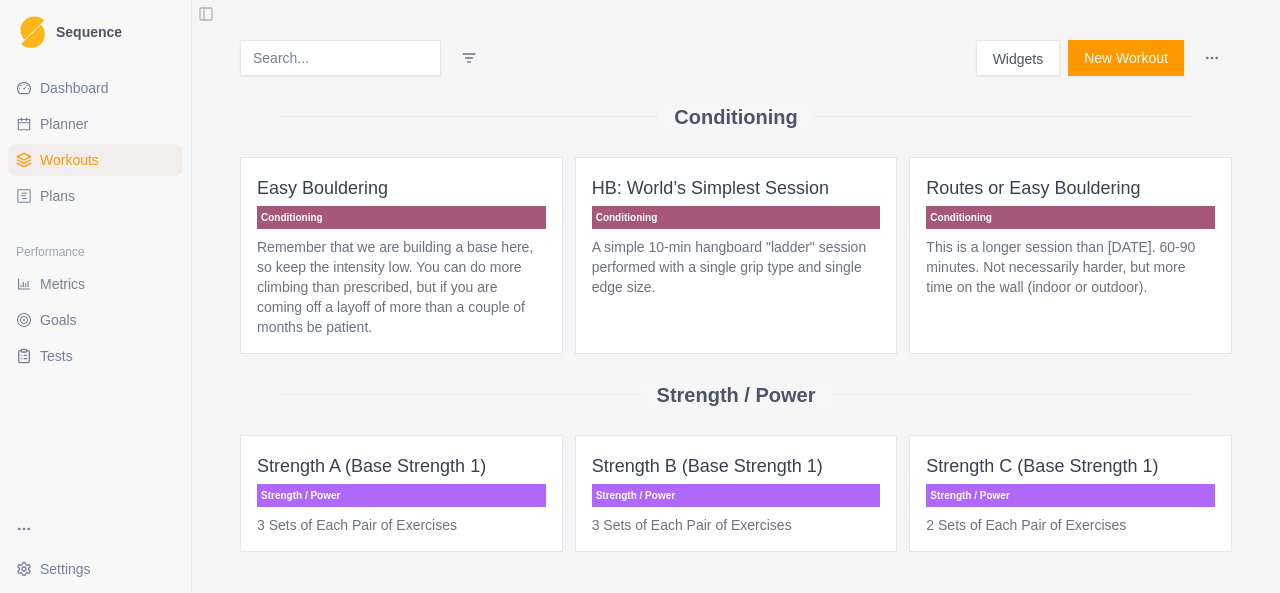 click on "Plans" at bounding box center (95, 196) 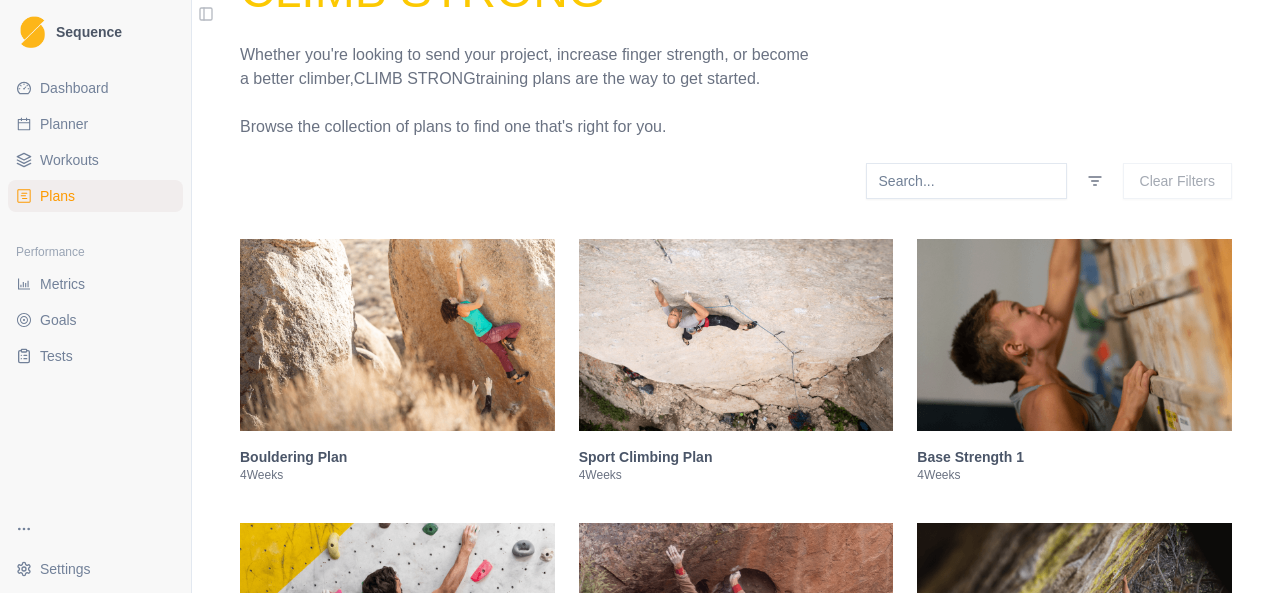 scroll, scrollTop: 191, scrollLeft: 0, axis: vertical 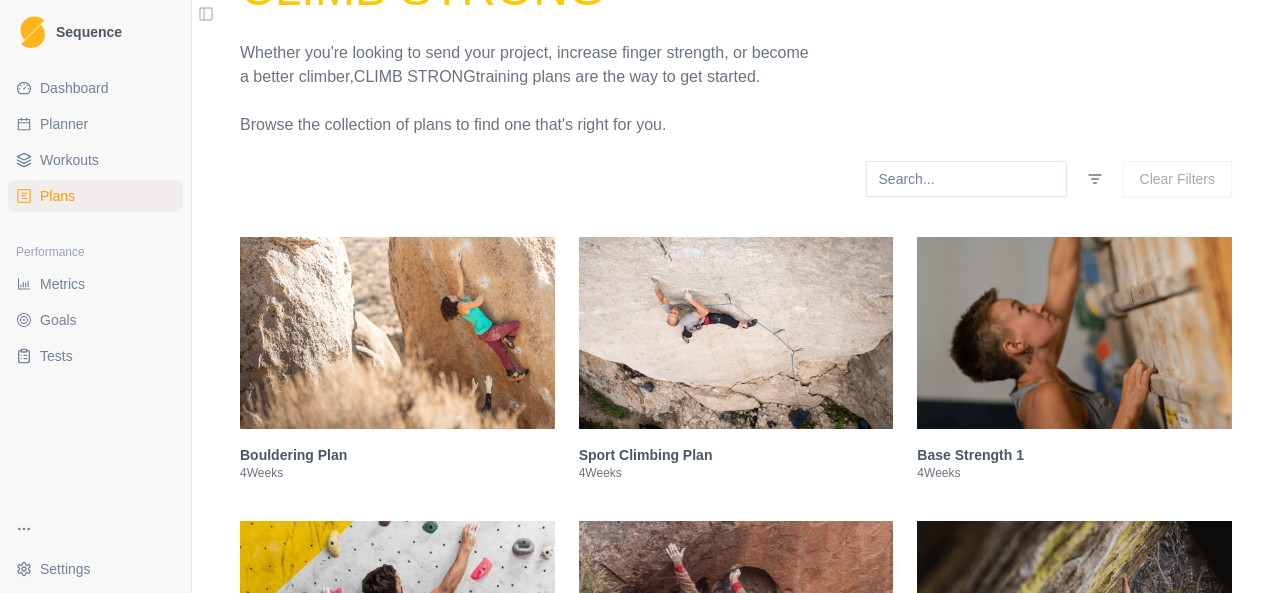 click on "Make training simple with a plan from Climb Strong Whether you're looking to send your project, increase finger strength, or become a better climber,  Climb Strong  training plans are the way to get started. Browse the collection of plans to find one that's right for you. Clear Filters Bouldering Plan 4  Weeks Sport Climbing Plan 4  Weeks Base Strength 1 4  Weeks Base Strength II 4  Weeks Boulder Performance: Phase 1 Strength 4  Weeks Boulder Performance: Phase 2 Power 4  Weeks "Time Off" Training Plan 3  Weeks Rebuild Plan 2  Weeks Finger Strength for Bouldering 4  Weeks 8-8-8 Endurance: Phase 1 4  Weeks 8-8-8 Endurance: Phase 2 4  Weeks 8-8-8 Endurance Phase 3 4  Weeks Alpine Base Fitness 1: Base Phase 6  Weeks Alpine Base Fitness 2: Build Phase 6  Weeks Full Tilt Bouldering 1: Base Phase 4  Weeks Full Tilt Bouldering 2: Build Phase 4  Weeks Full Tilt Bouldering 3: Performance Phase 4  Weeks Full Tilt Route Climbing 1: Base Phase 4  Weeks Full Tilt Route Climbing 2: Build Phase 4  Weeks 4  Weeks 4  Weeks 4" at bounding box center (736, 1797) 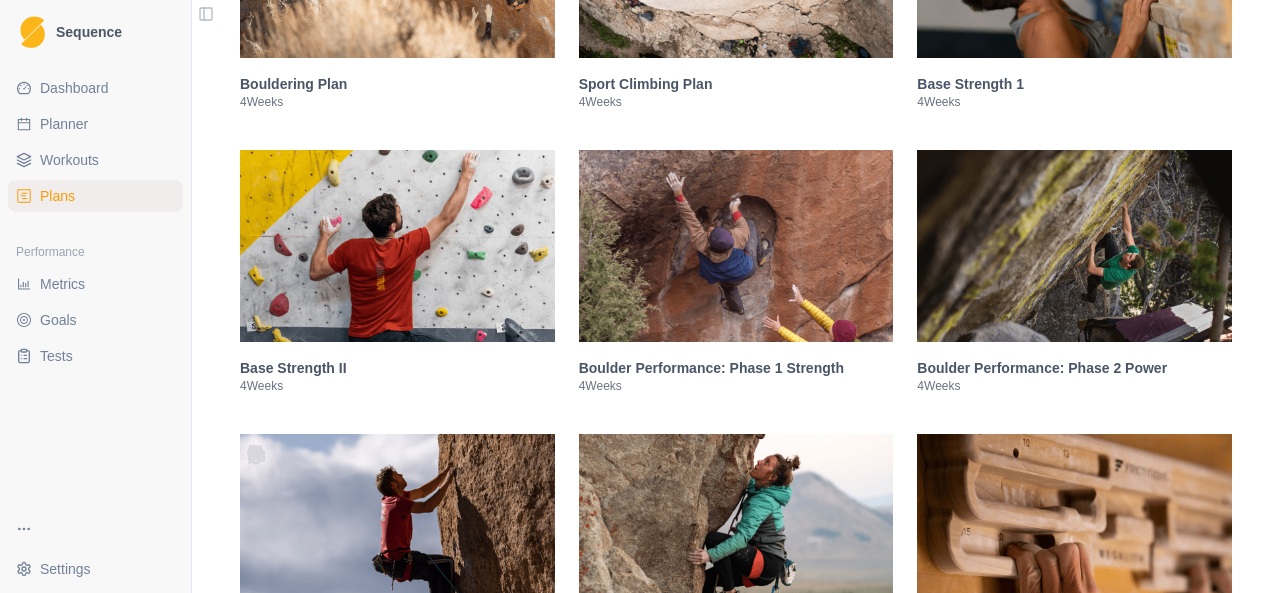 click at bounding box center [397, 246] 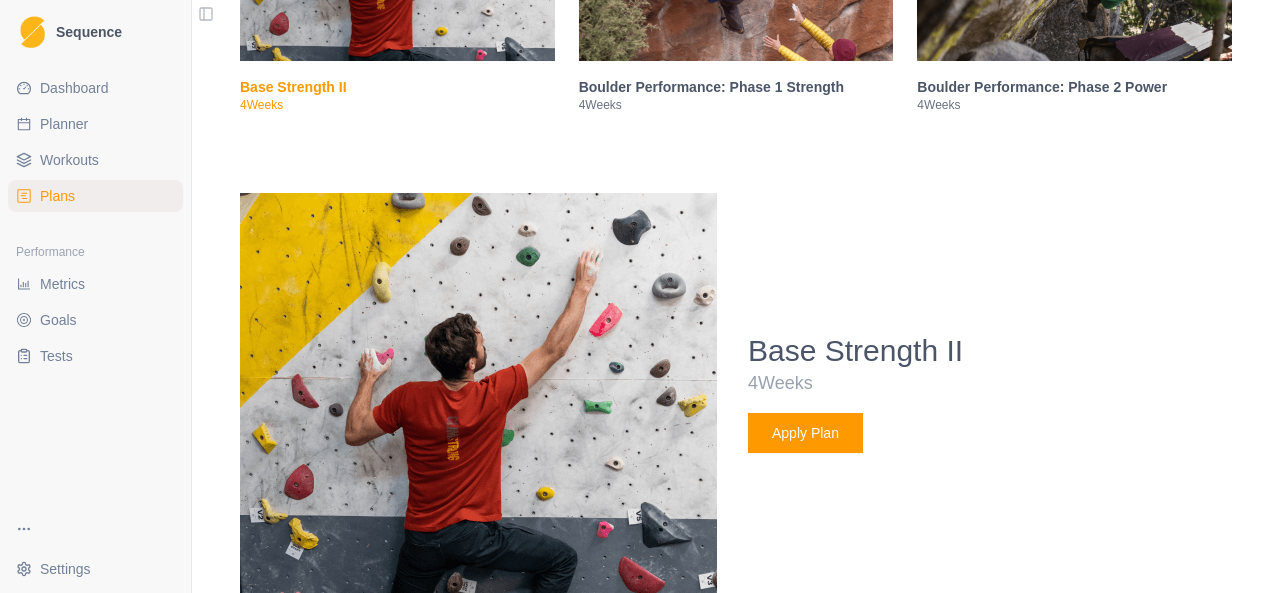 scroll, scrollTop: 996, scrollLeft: 0, axis: vertical 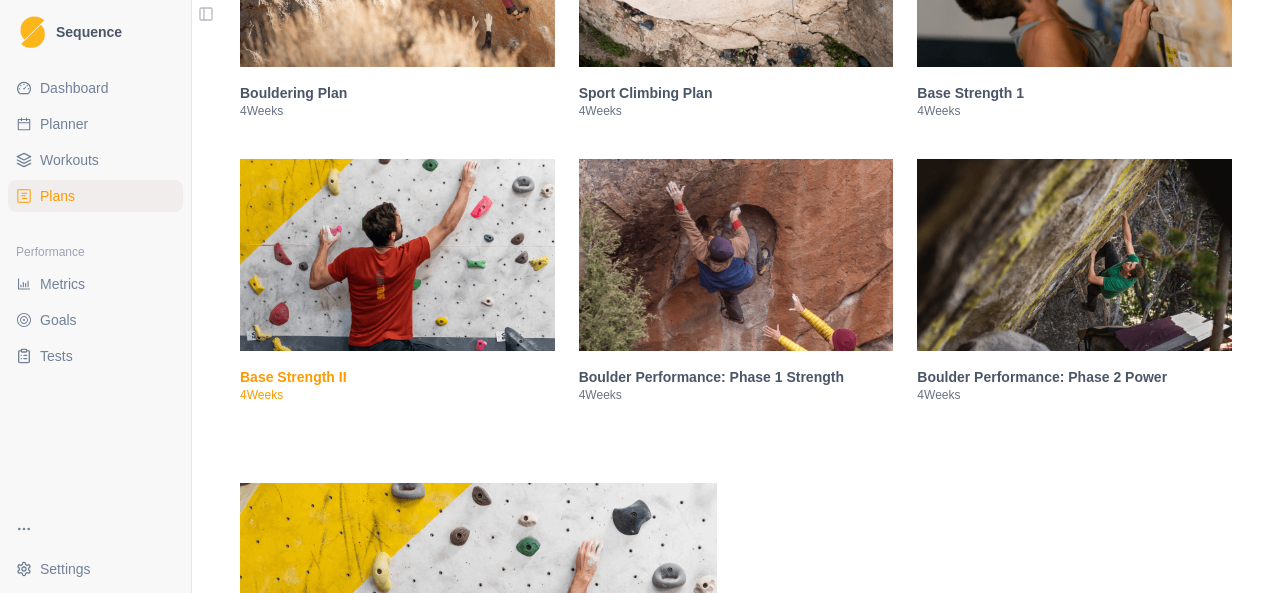 click at bounding box center [1074, 255] 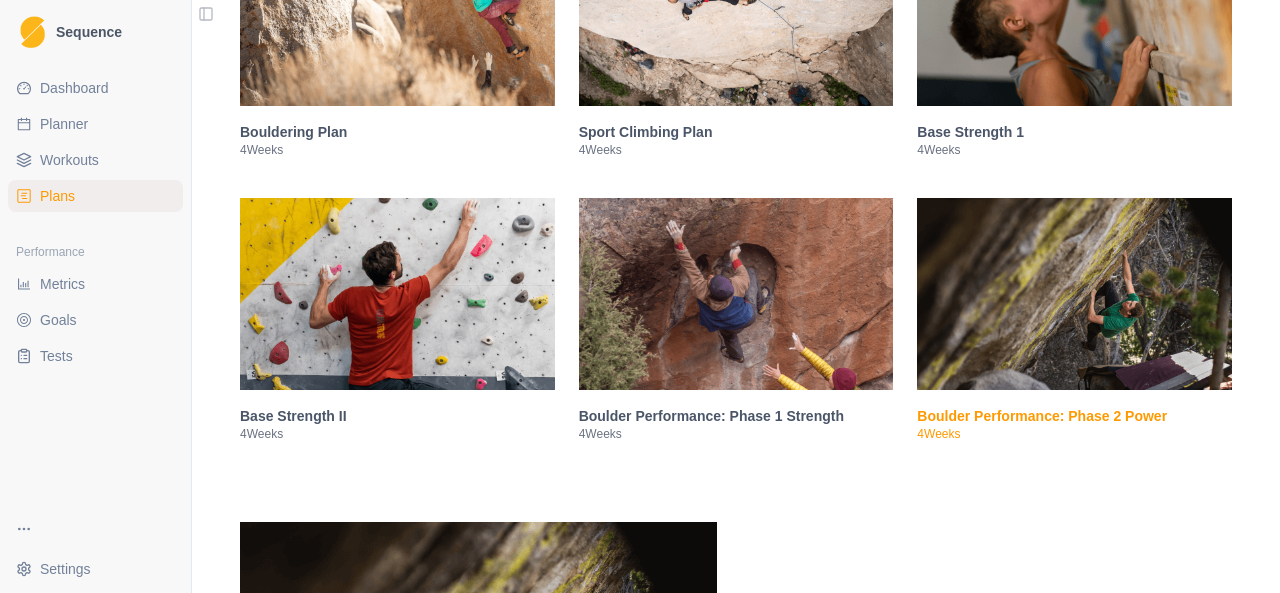 scroll, scrollTop: 516, scrollLeft: 0, axis: vertical 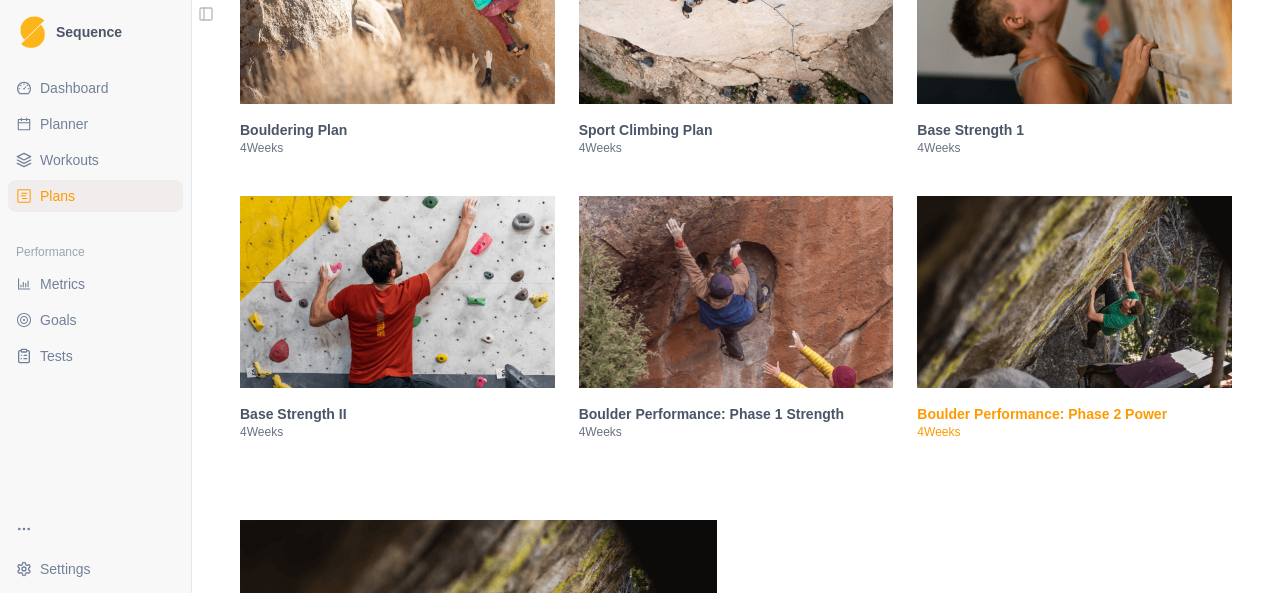 click on "Boulder Performance: Phase 2 Power 4  Weeks Apply Plan The aim of this plan is to improve overall bouldering performance. This can then be translated to route climbing by adding a conditioning phase after completion of this program. If you simply want to be stronger for bouldering, you can do this plan for 8 weeks, followed by a 2-4 week bouldering performance phase where you’d simply try to send hard problems and let training slide for a little while. power bouldering Sample Weeks Further Description This training plan is a 3-day-per-week plan that features two 4-week blocks of training. For sake of simplicity, we will call phase 1 the  Strength  phase and phase 2 the  Power  phase, although both phases feature a mixture of both.
Weekly Time Commitment:
Strength Phase: 3 training days, 60-90 minutes per session.
Power Phase: 2 training days, 75-115 minutes per session, plus 1-2 boulder performance days.
Apply Plan Share" at bounding box center [736, 1444] 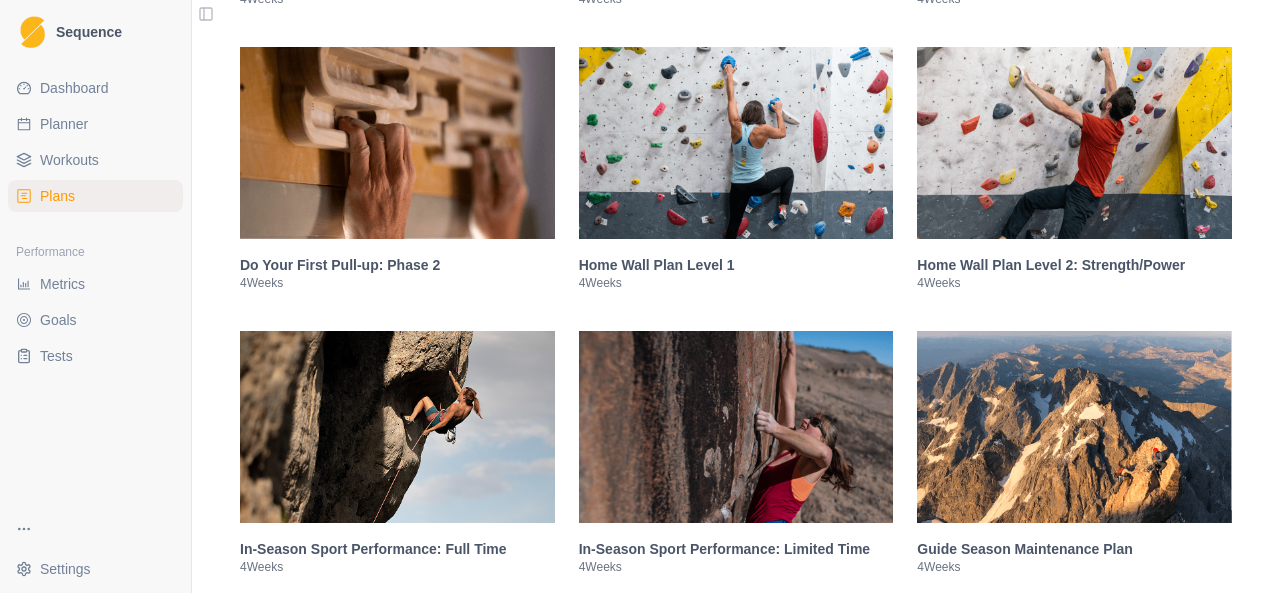 scroll, scrollTop: 4322, scrollLeft: 0, axis: vertical 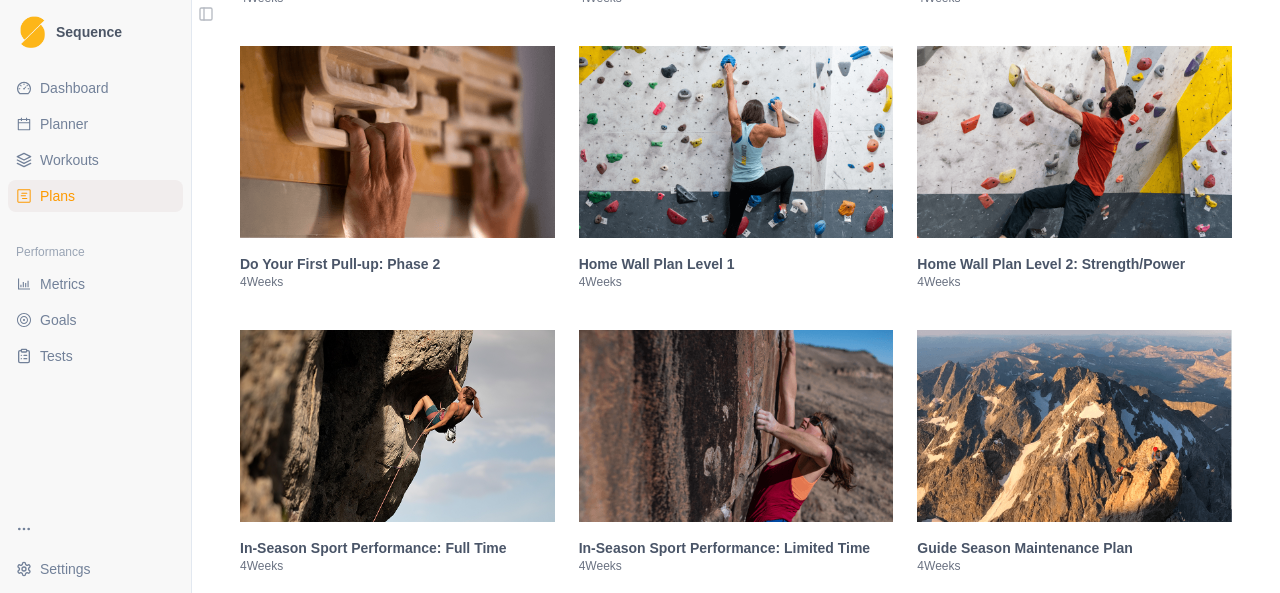 click at bounding box center (1074, 426) 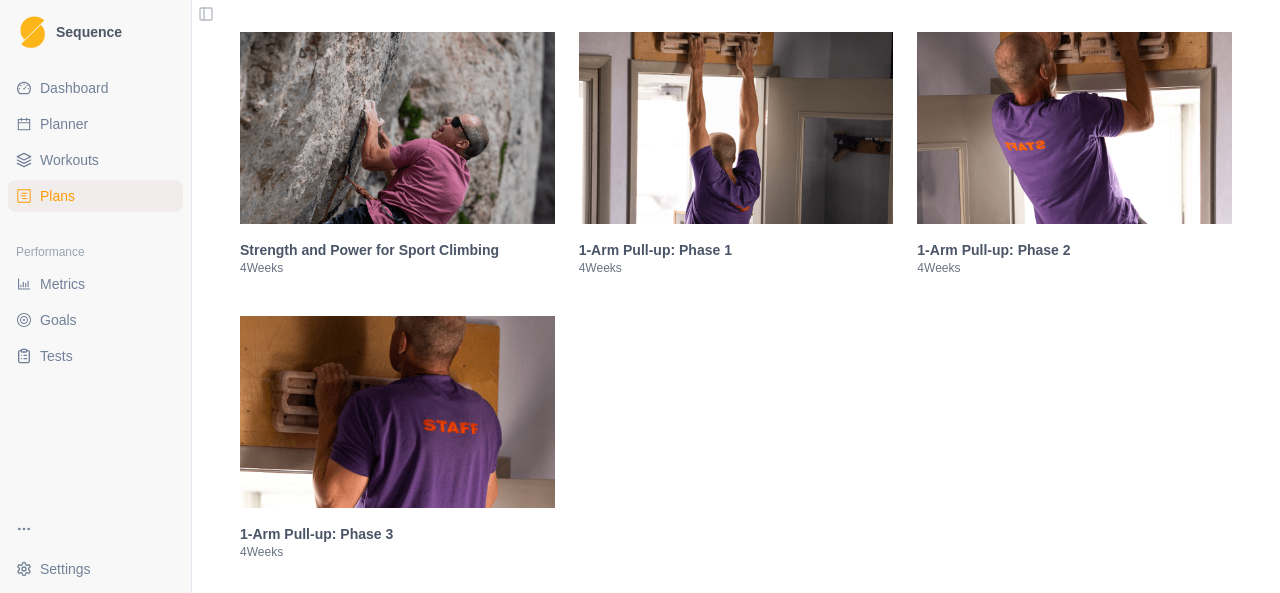 scroll, scrollTop: 4505, scrollLeft: 0, axis: vertical 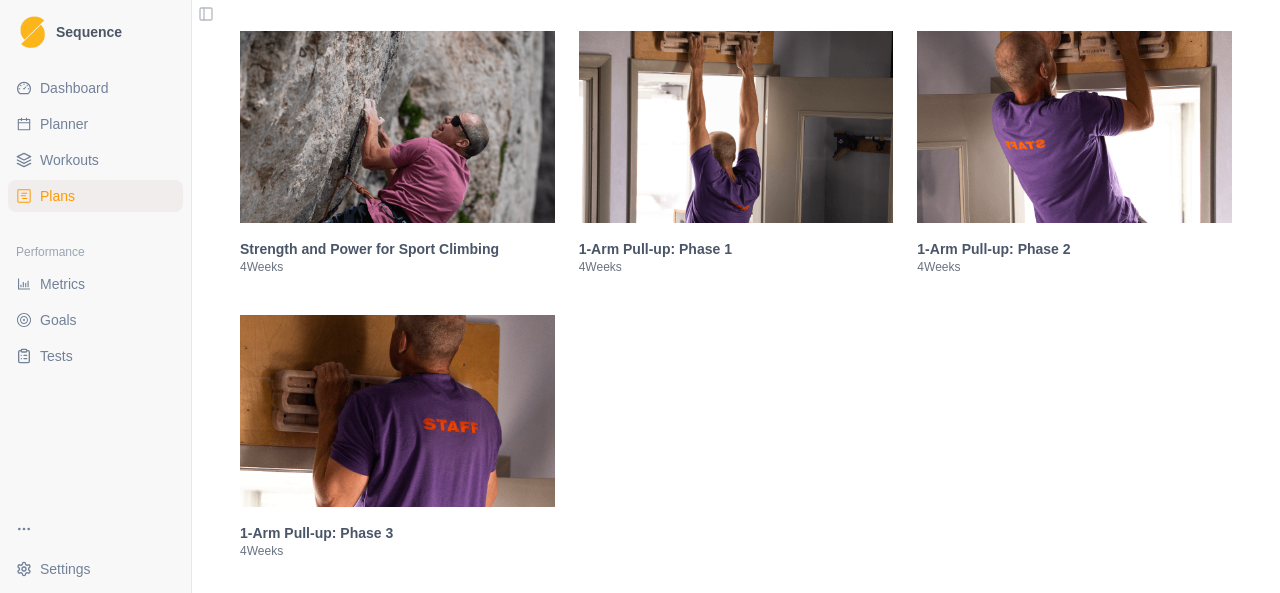 click at bounding box center (397, 127) 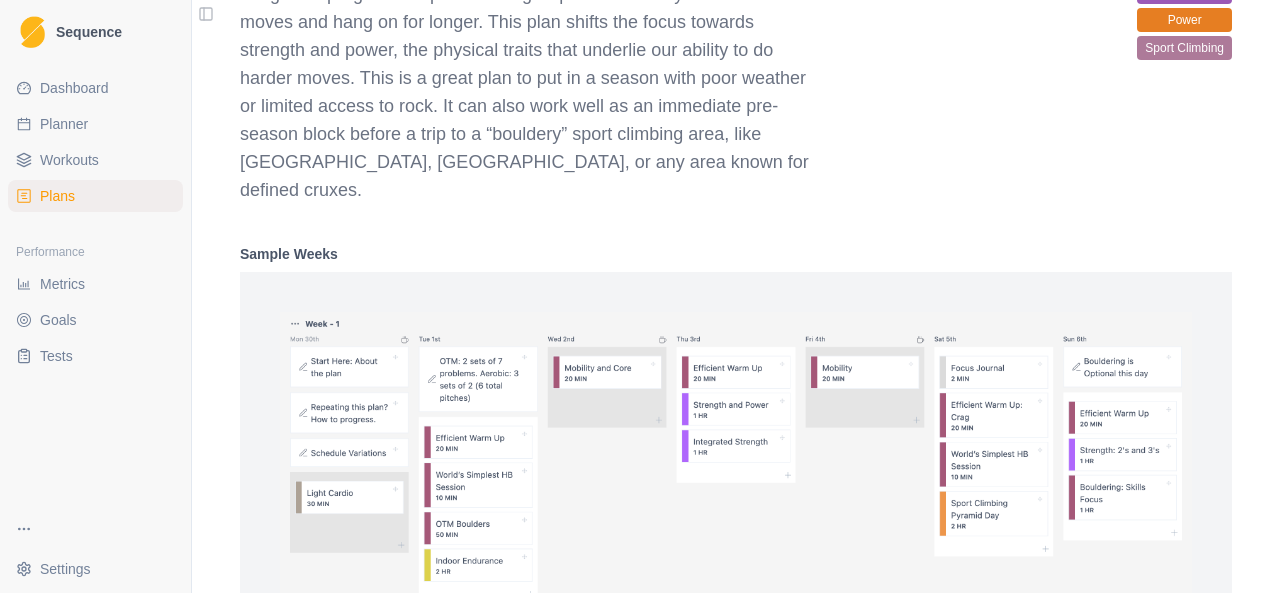 scroll, scrollTop: 3808, scrollLeft: 0, axis: vertical 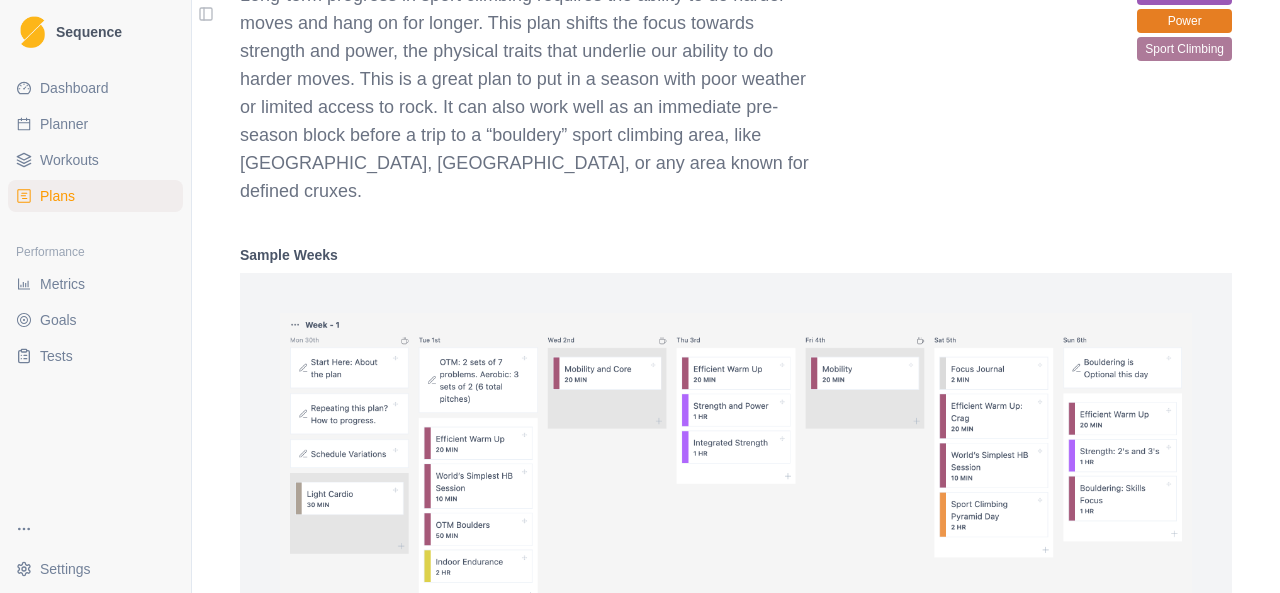 click on "Plans" at bounding box center [95, 196] 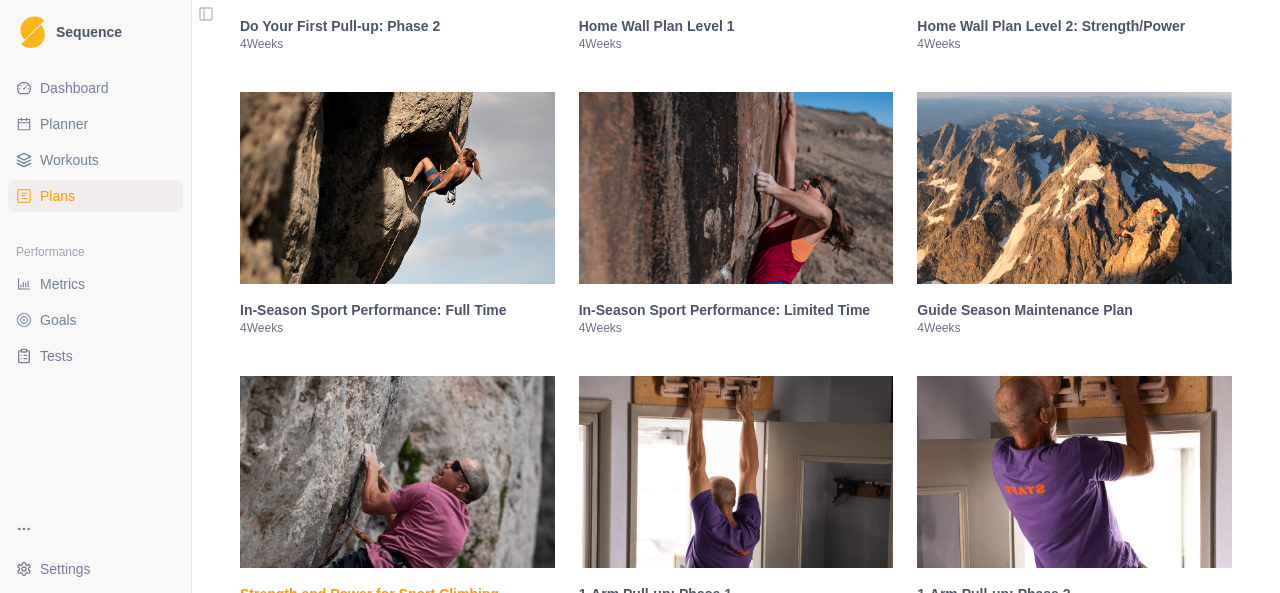 scroll, scrollTop: 2607, scrollLeft: 0, axis: vertical 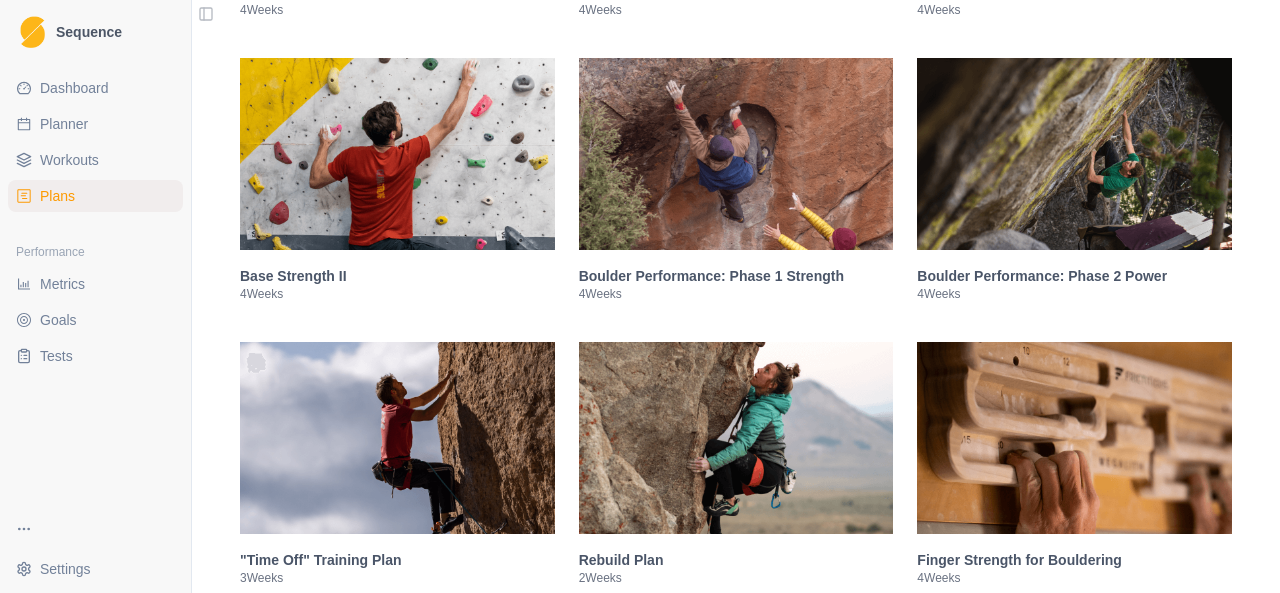 click at bounding box center [736, 154] 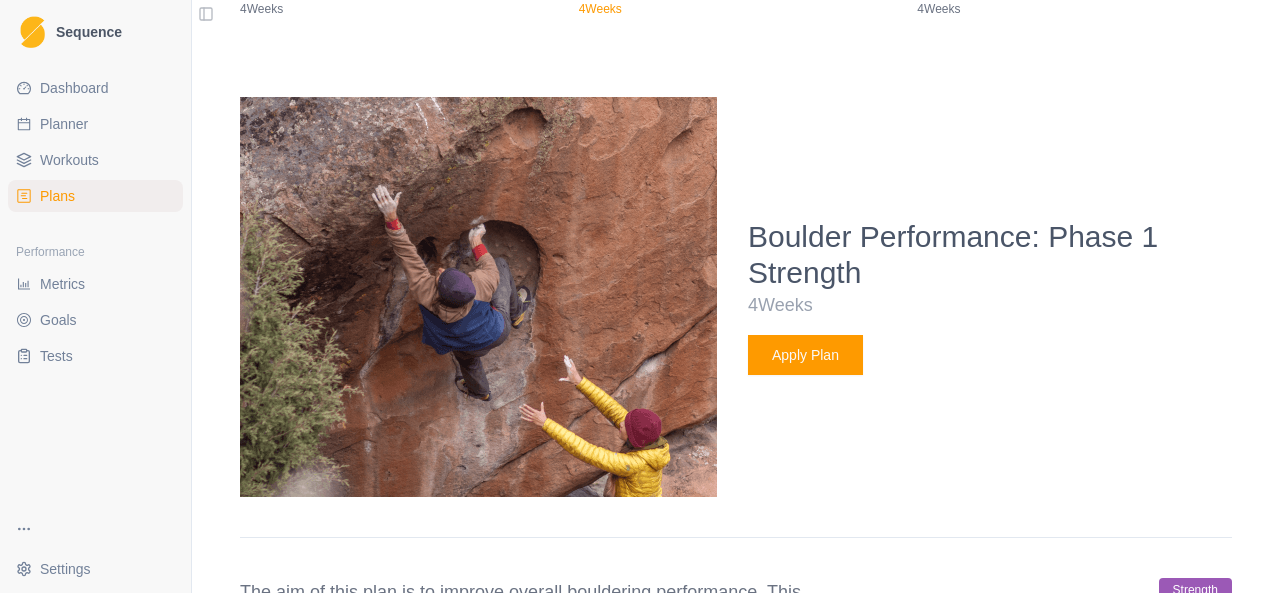 scroll, scrollTop: 996, scrollLeft: 0, axis: vertical 